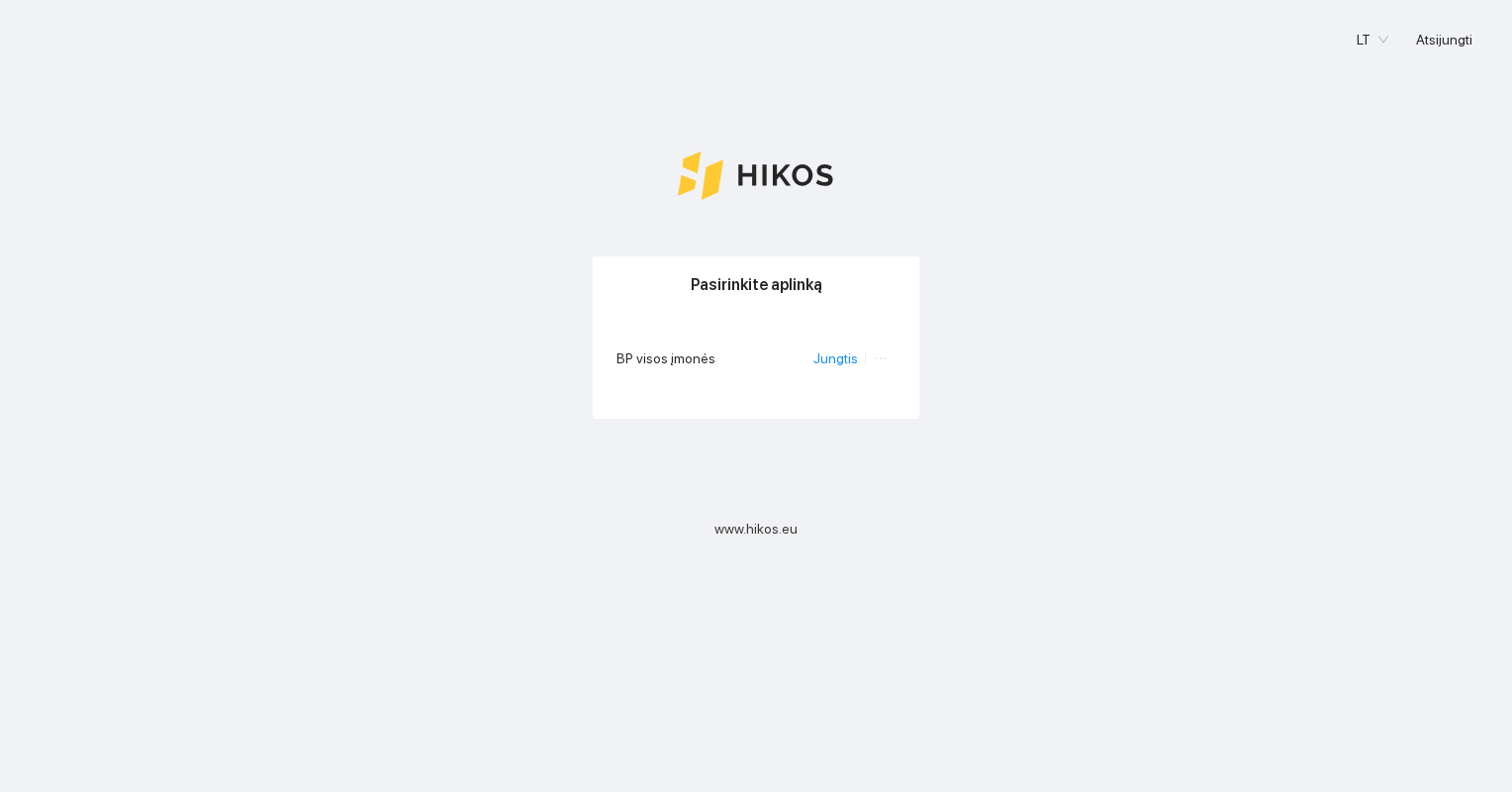 scroll, scrollTop: 0, scrollLeft: 0, axis: both 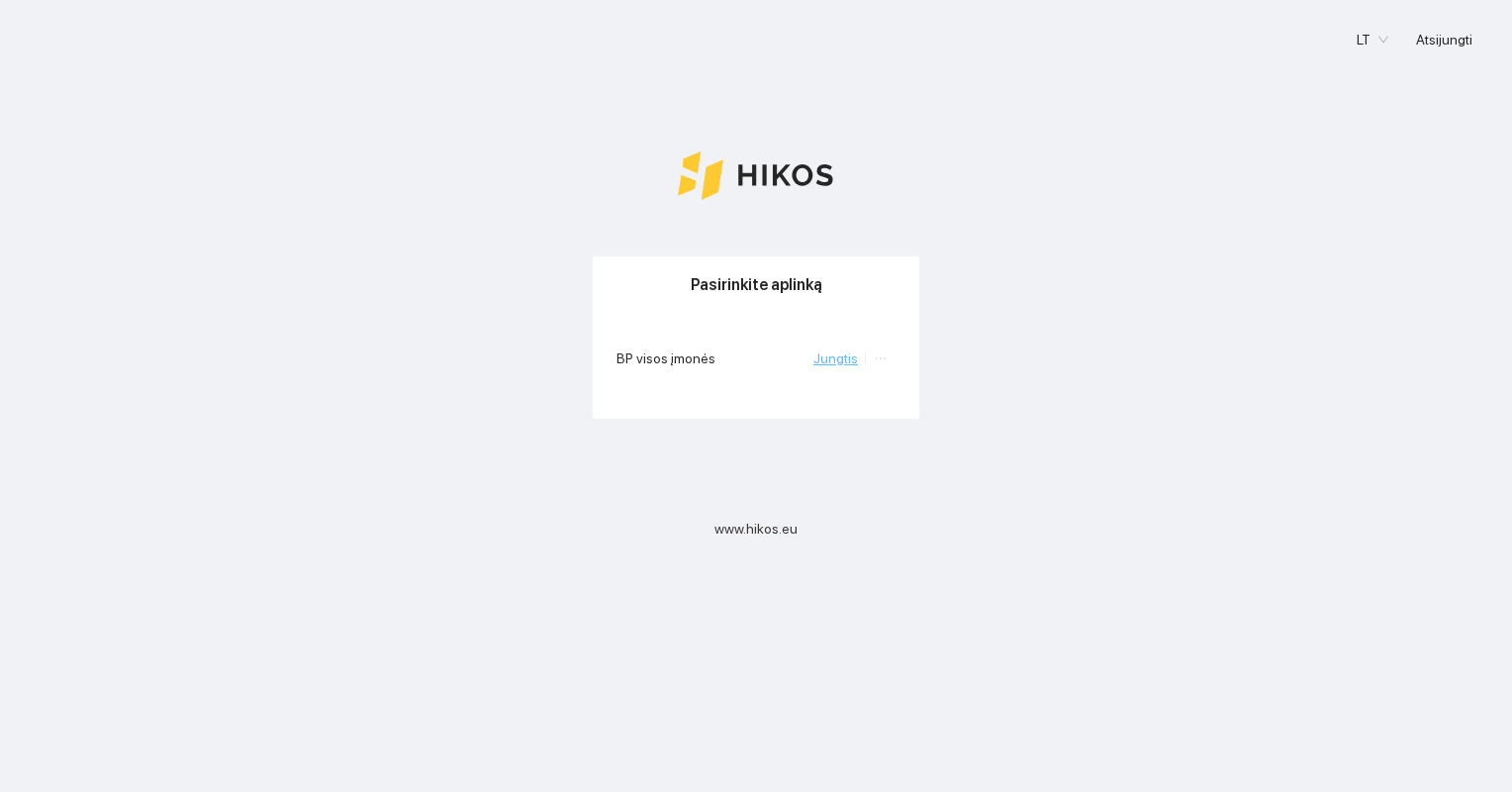 click on "Jungtis" at bounding box center (835, 358) 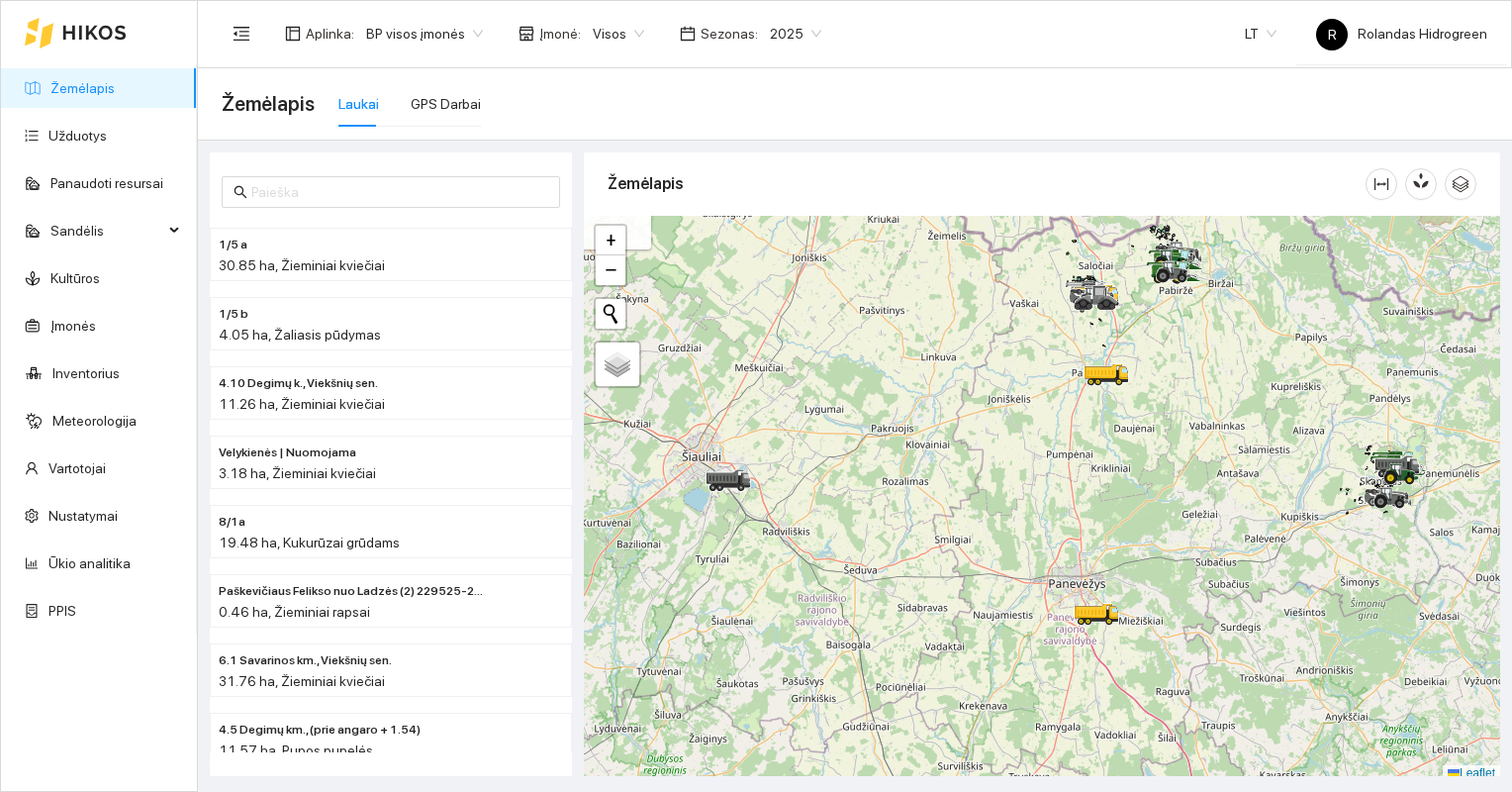 scroll, scrollTop: 5, scrollLeft: 0, axis: vertical 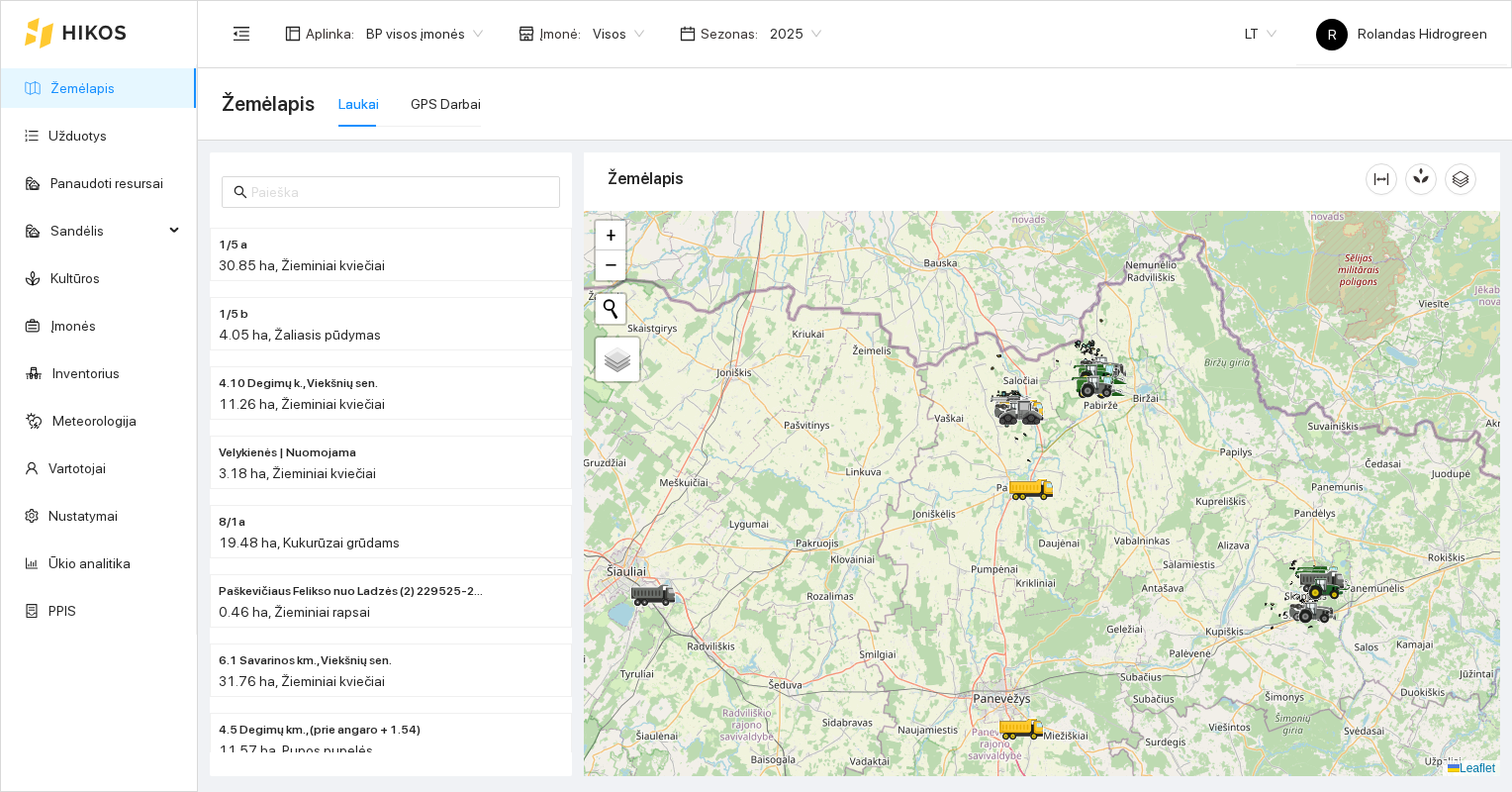 drag, startPoint x: 1210, startPoint y: 397, endPoint x: 1132, endPoint y: 523, distance: 148.18907 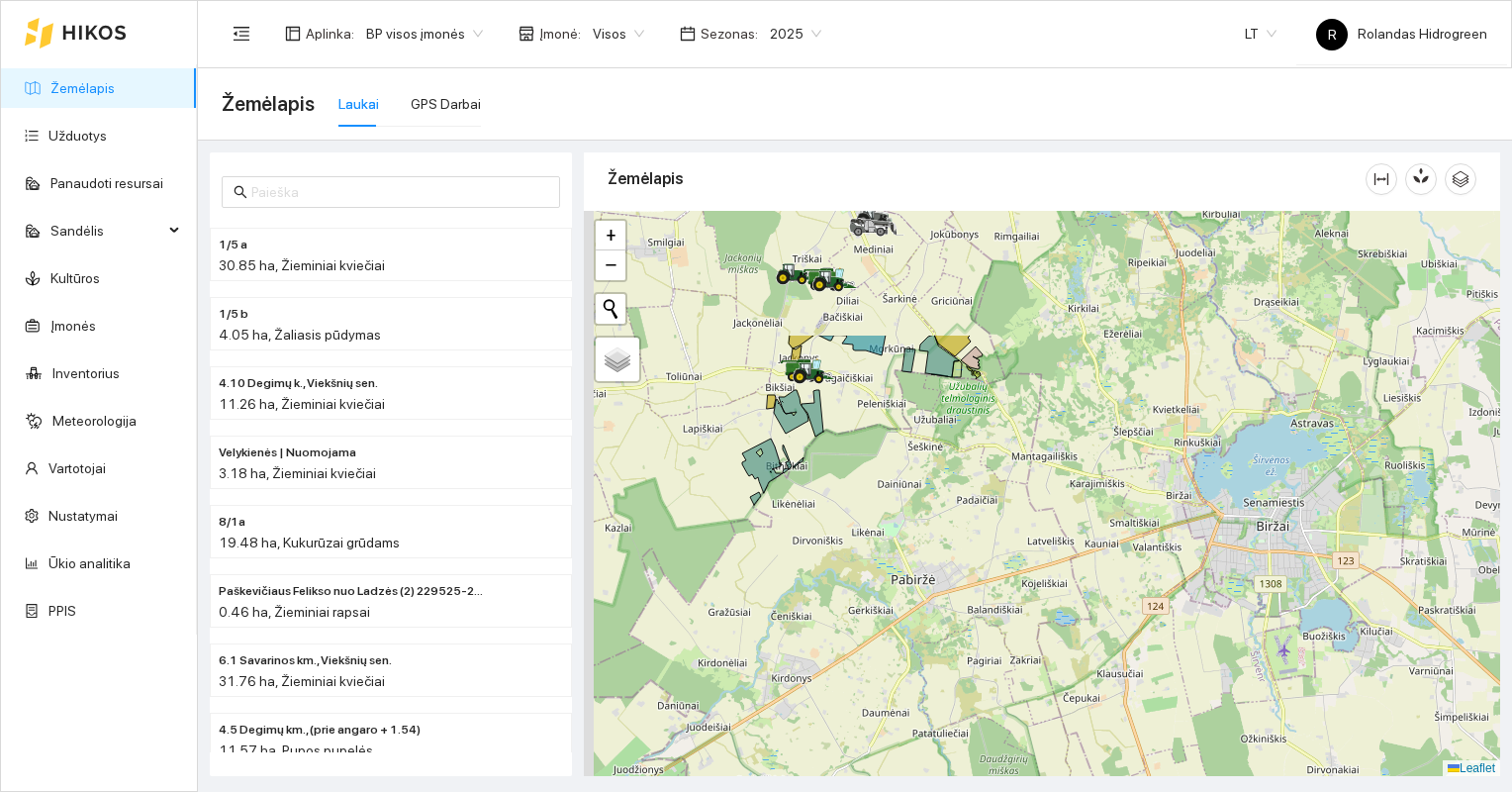 drag, startPoint x: 1087, startPoint y: 412, endPoint x: 1345, endPoint y: 721, distance: 402.548 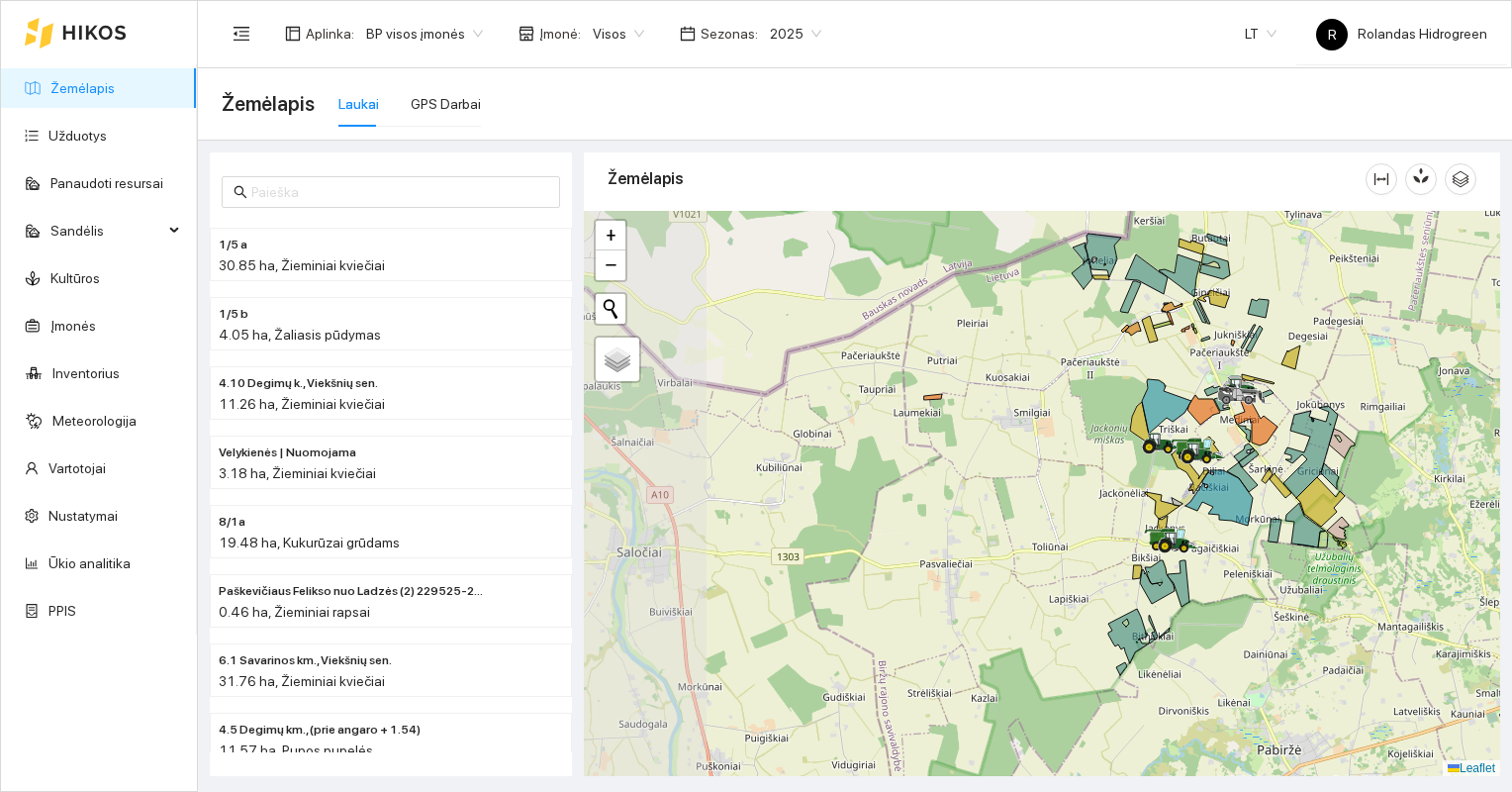 drag, startPoint x: 1091, startPoint y: 551, endPoint x: 1274, endPoint y: 573, distance: 184.31766 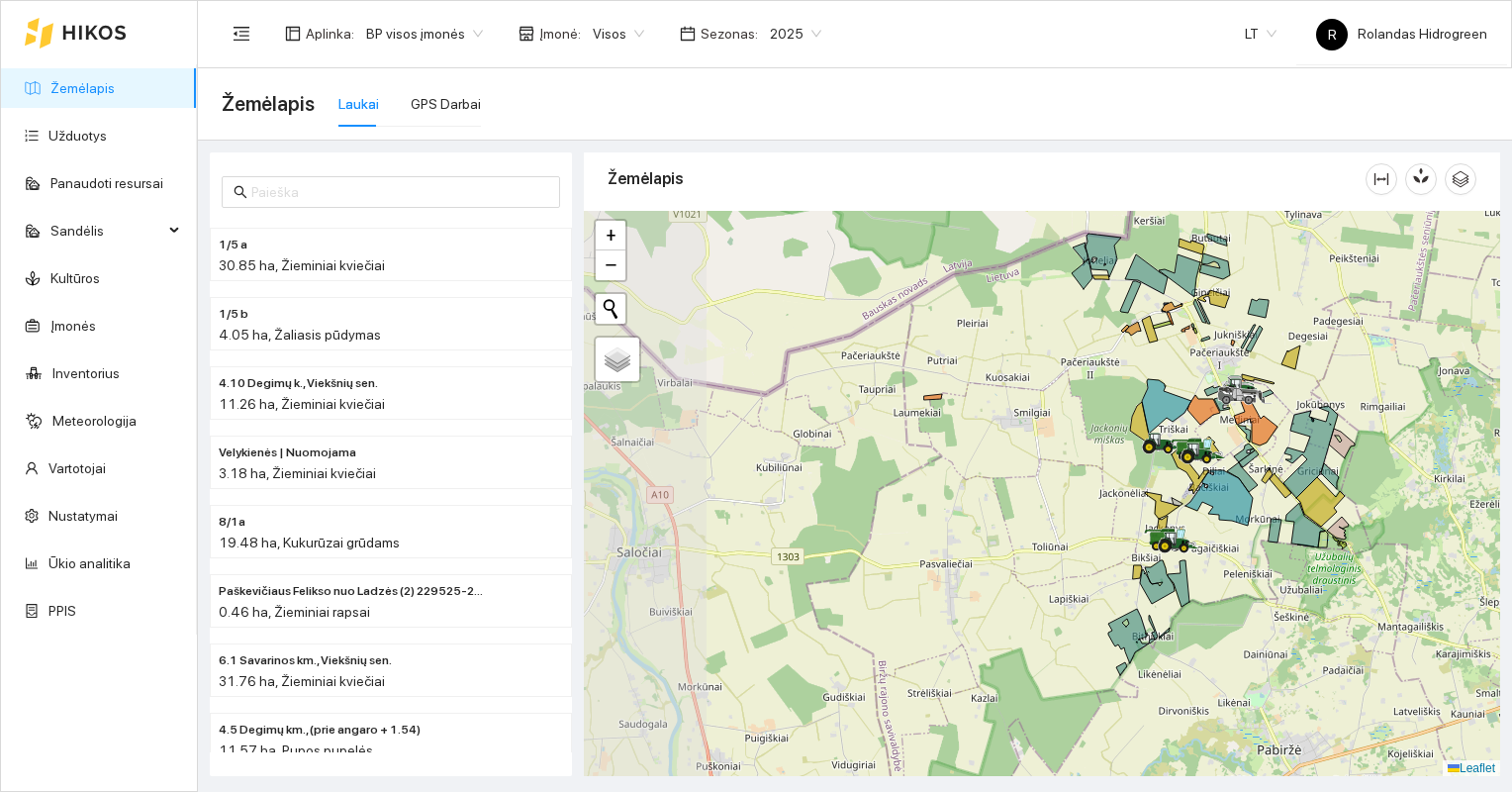 click at bounding box center (1042, 494) 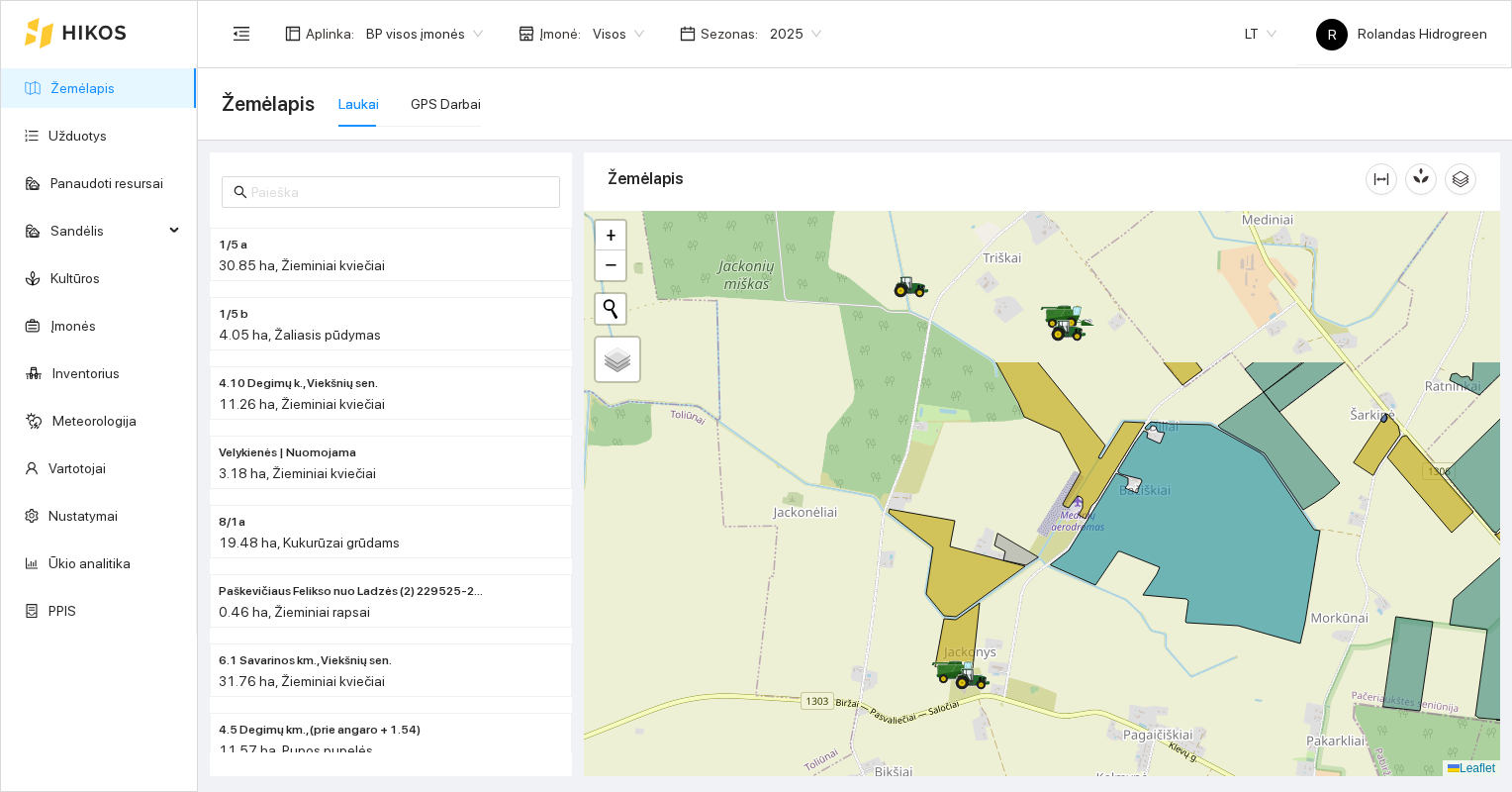drag, startPoint x: 1170, startPoint y: 487, endPoint x: 1241, endPoint y: 689, distance: 214.11446 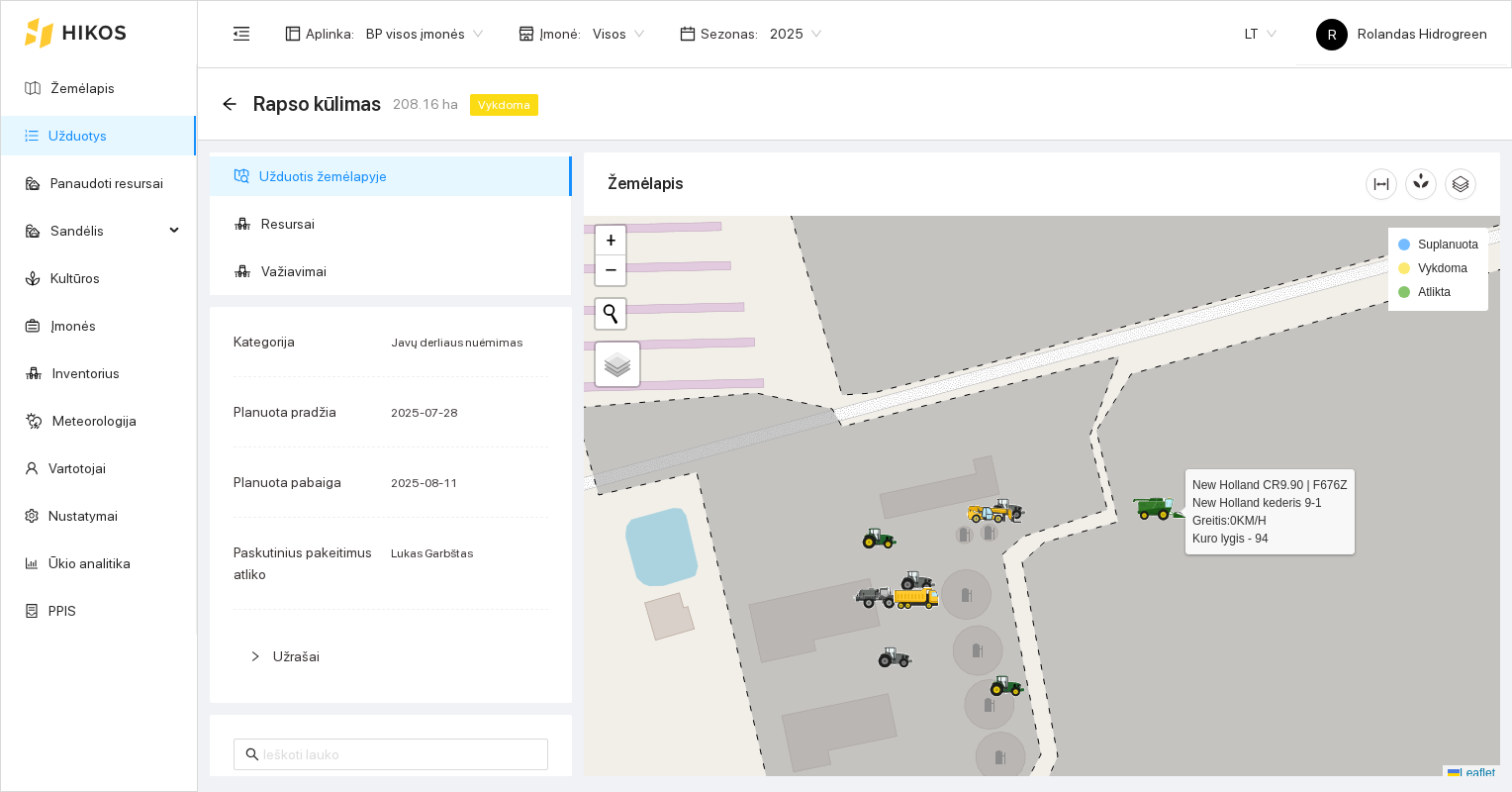 scroll, scrollTop: 0, scrollLeft: 0, axis: both 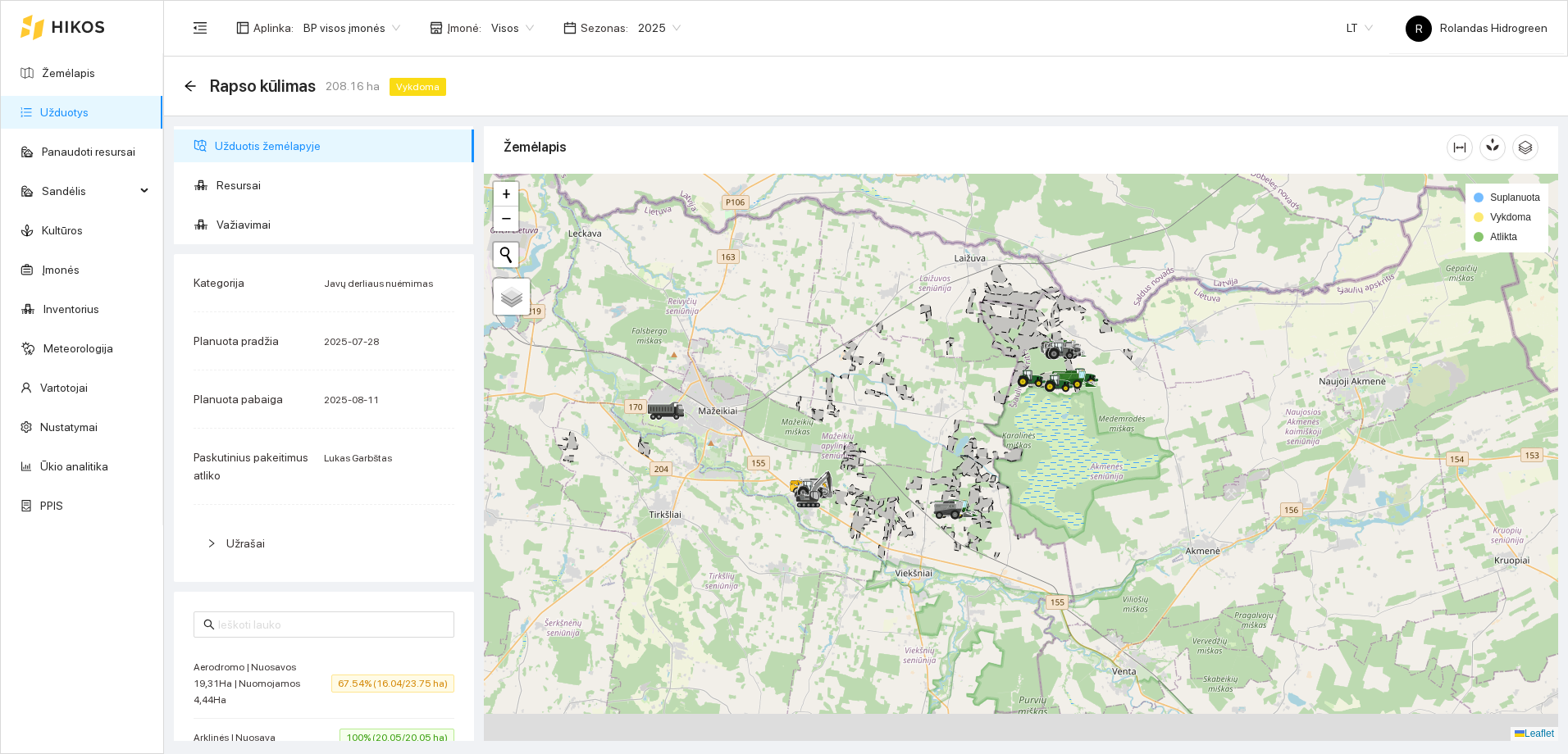 drag, startPoint x: 839, startPoint y: 538, endPoint x: 980, endPoint y: 396, distance: 200.11247 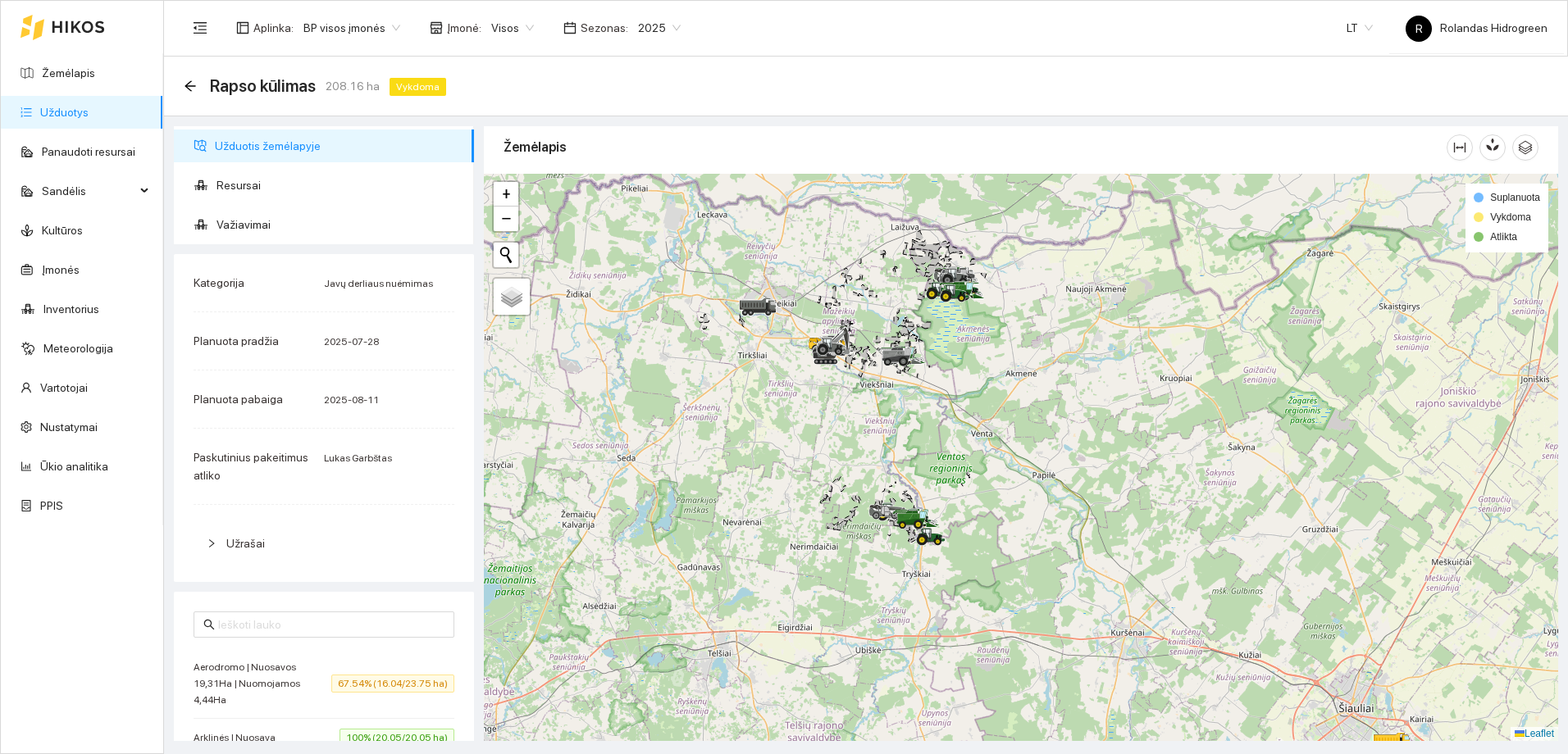 drag, startPoint x: 928, startPoint y: 543, endPoint x: 891, endPoint y: 457, distance: 93.621579 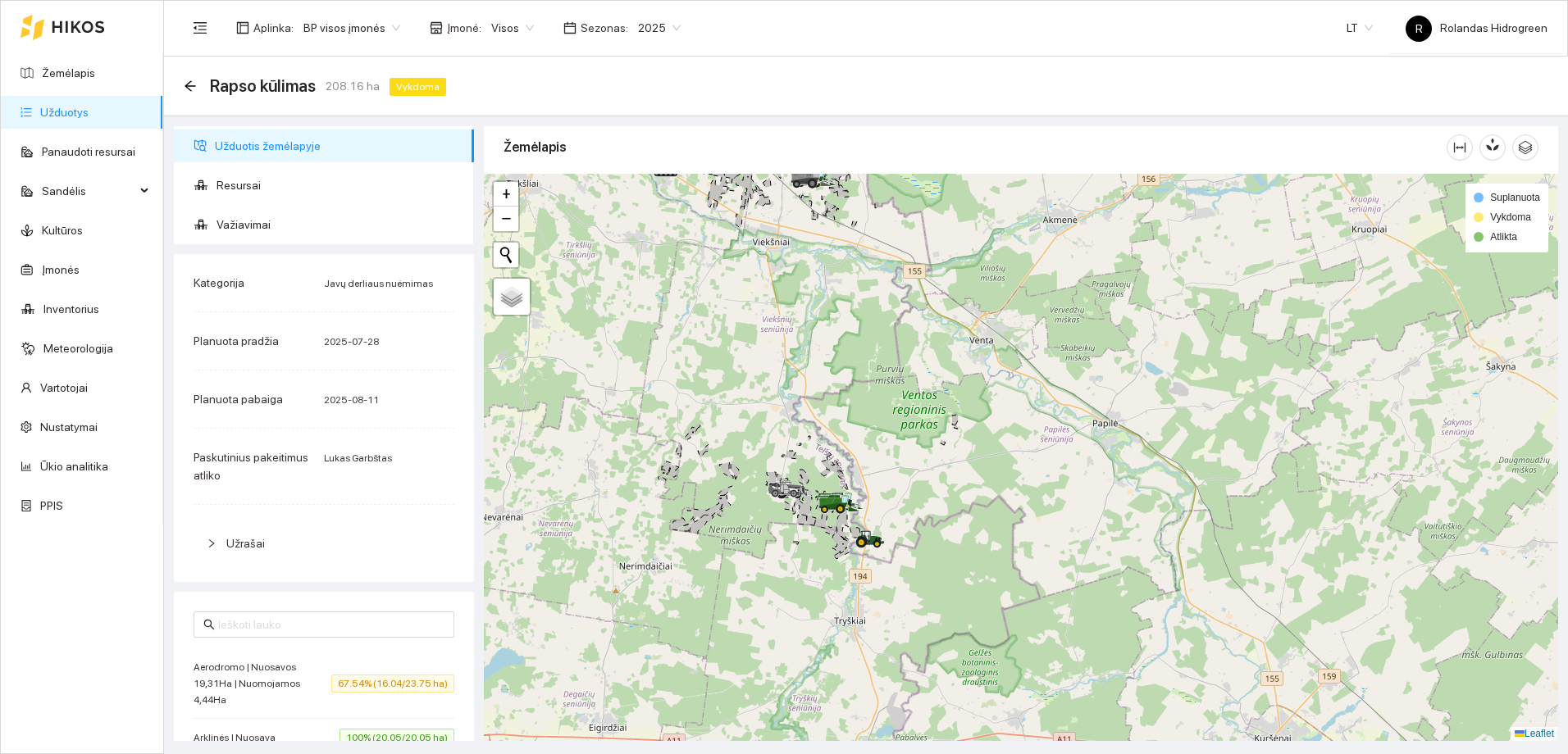 drag, startPoint x: 872, startPoint y: 353, endPoint x: 865, endPoint y: 461, distance: 108.2266 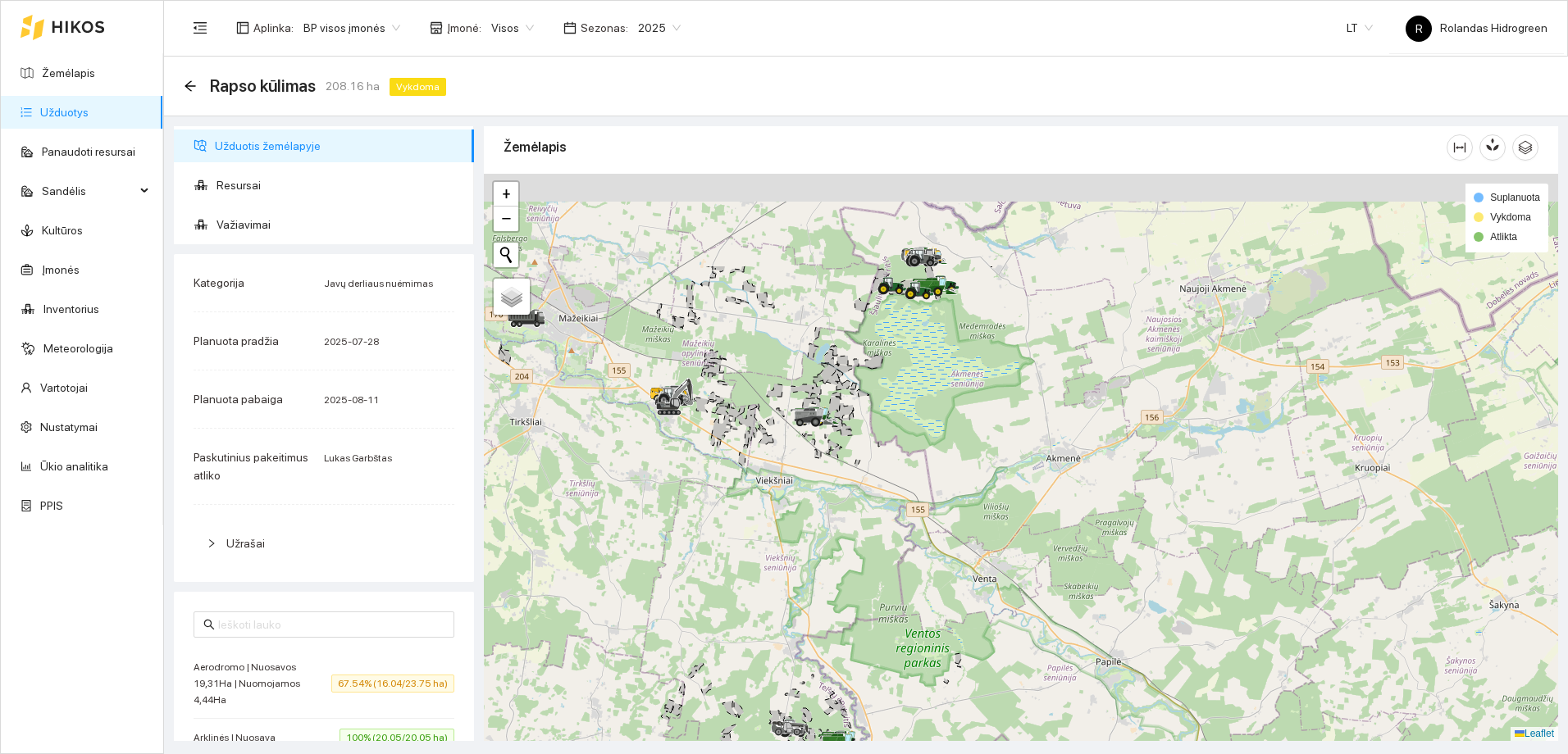 drag, startPoint x: 836, startPoint y: 355, endPoint x: 848, endPoint y: 511, distance: 156.46086 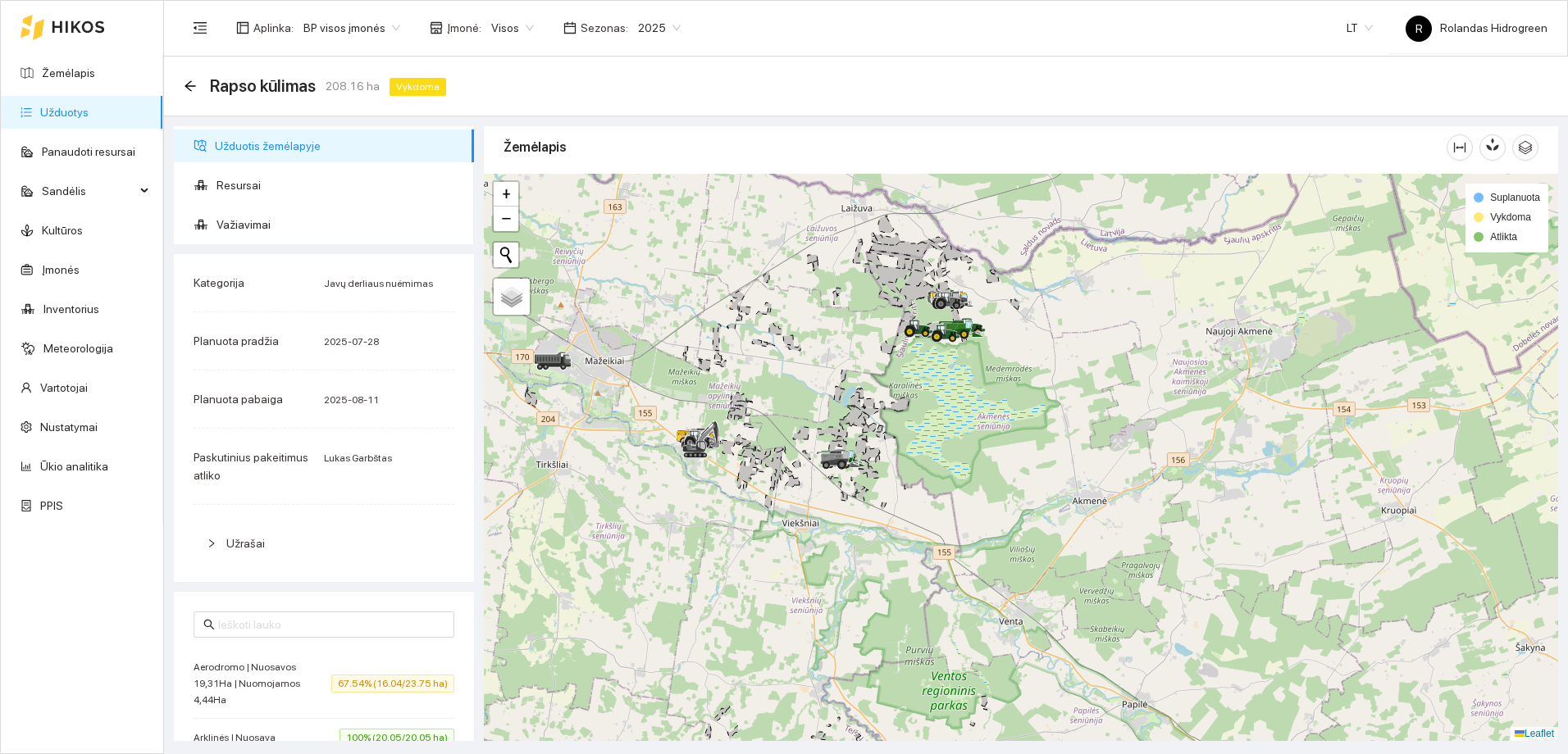 drag, startPoint x: 940, startPoint y: 393, endPoint x: 908, endPoint y: 441, distance: 57.68882 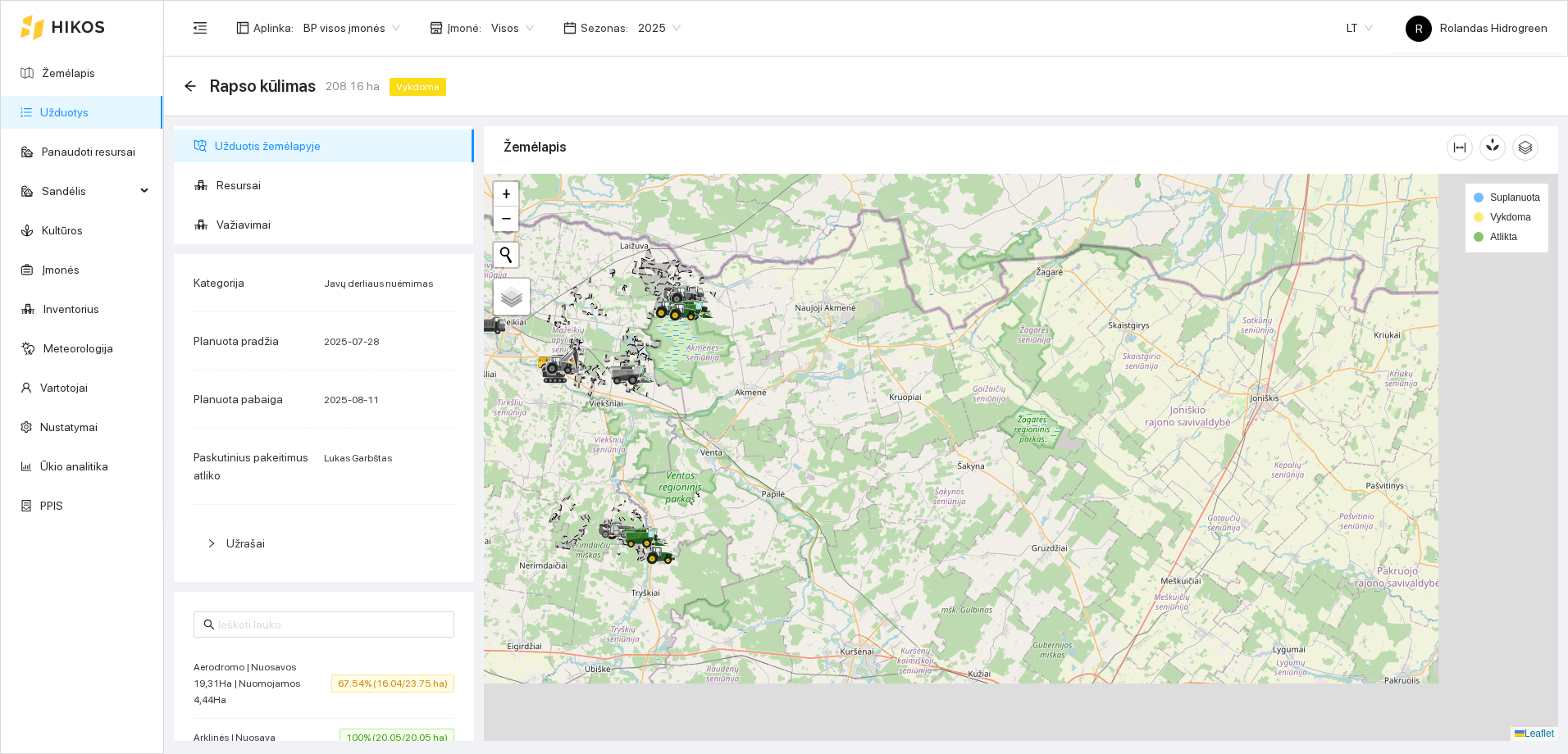 drag, startPoint x: 1234, startPoint y: 488, endPoint x: 857, endPoint y: 397, distance: 387.82728 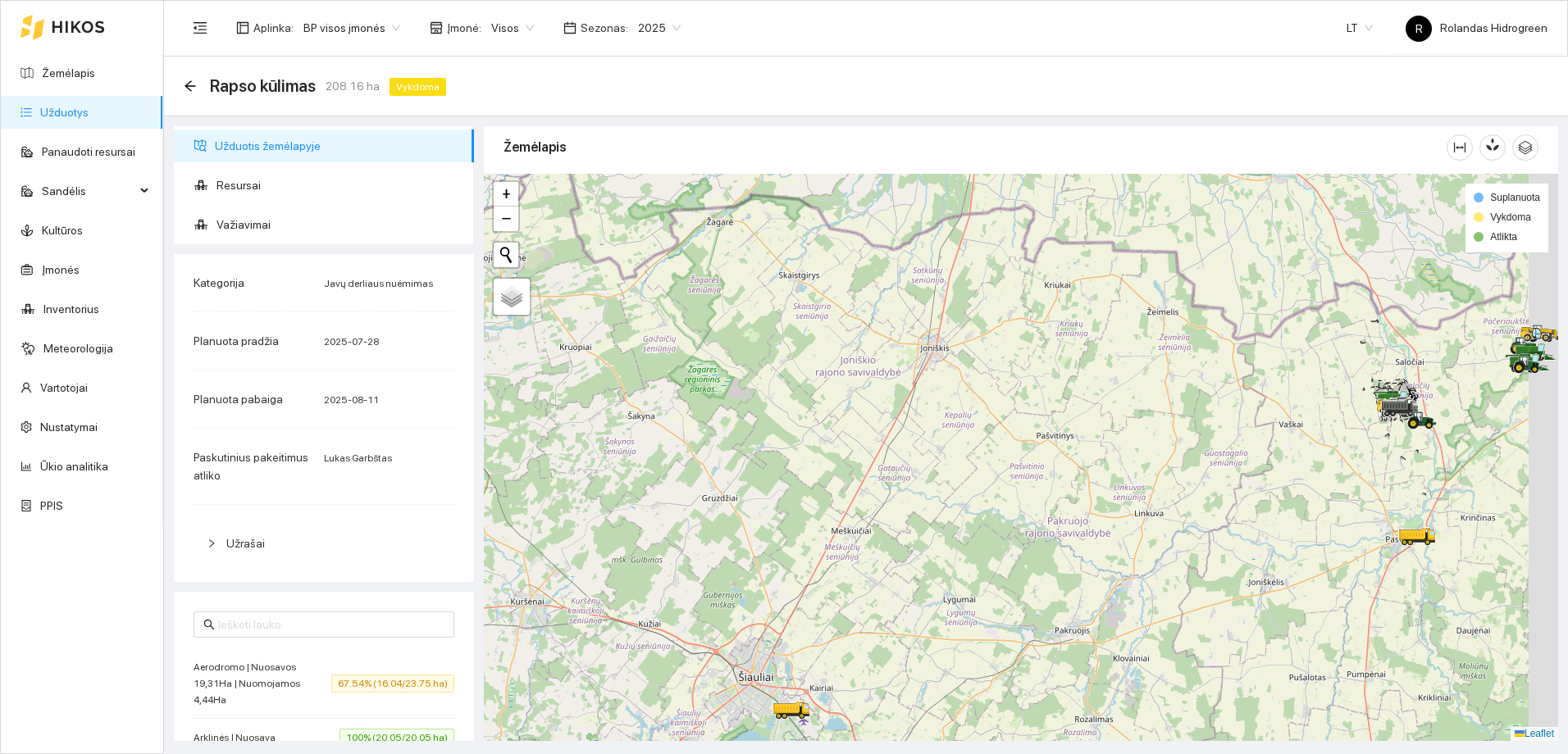 drag, startPoint x: 1187, startPoint y: 413, endPoint x: 841, endPoint y: 376, distance: 347.9727 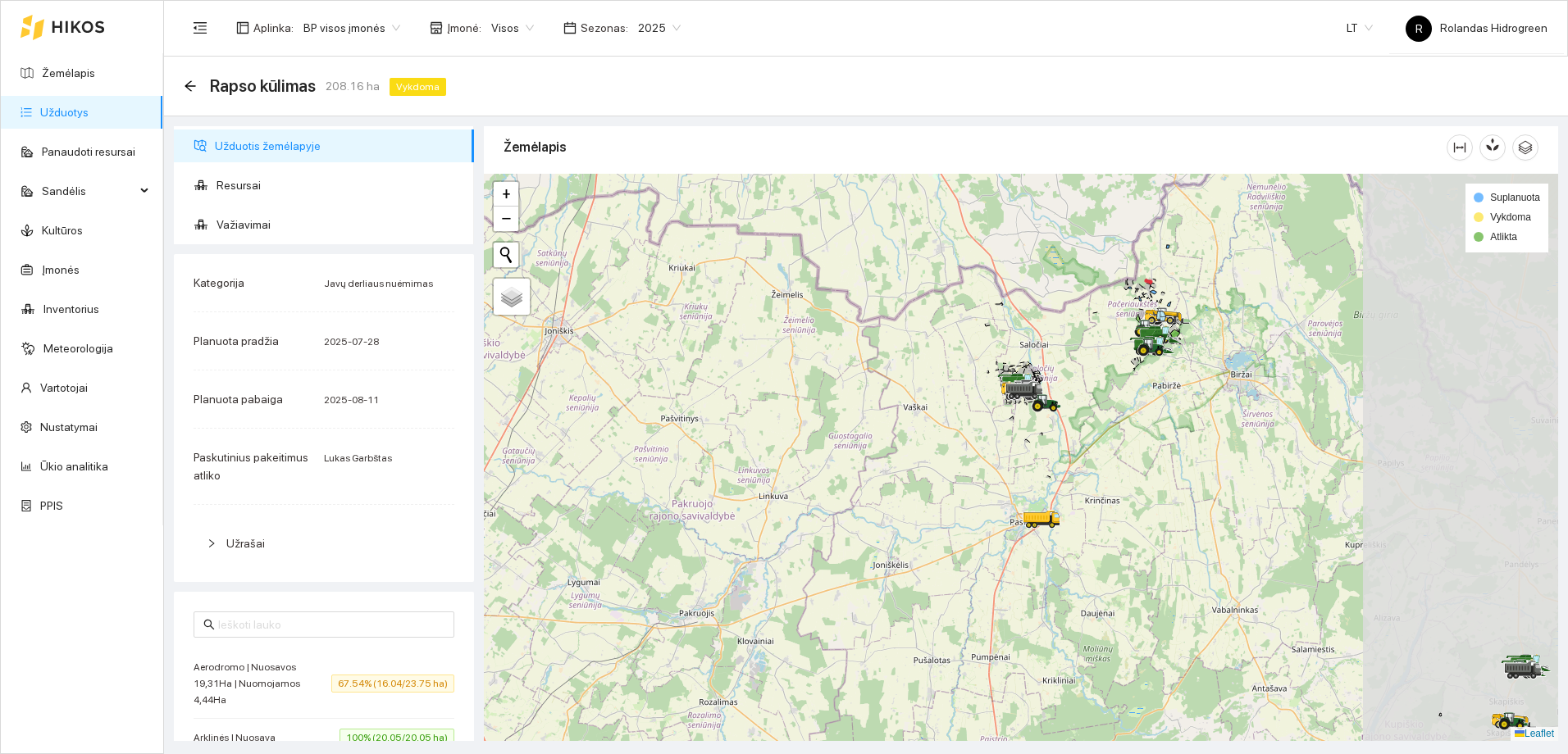 drag, startPoint x: 1176, startPoint y: 437, endPoint x: 953, endPoint y: 418, distance: 223.808 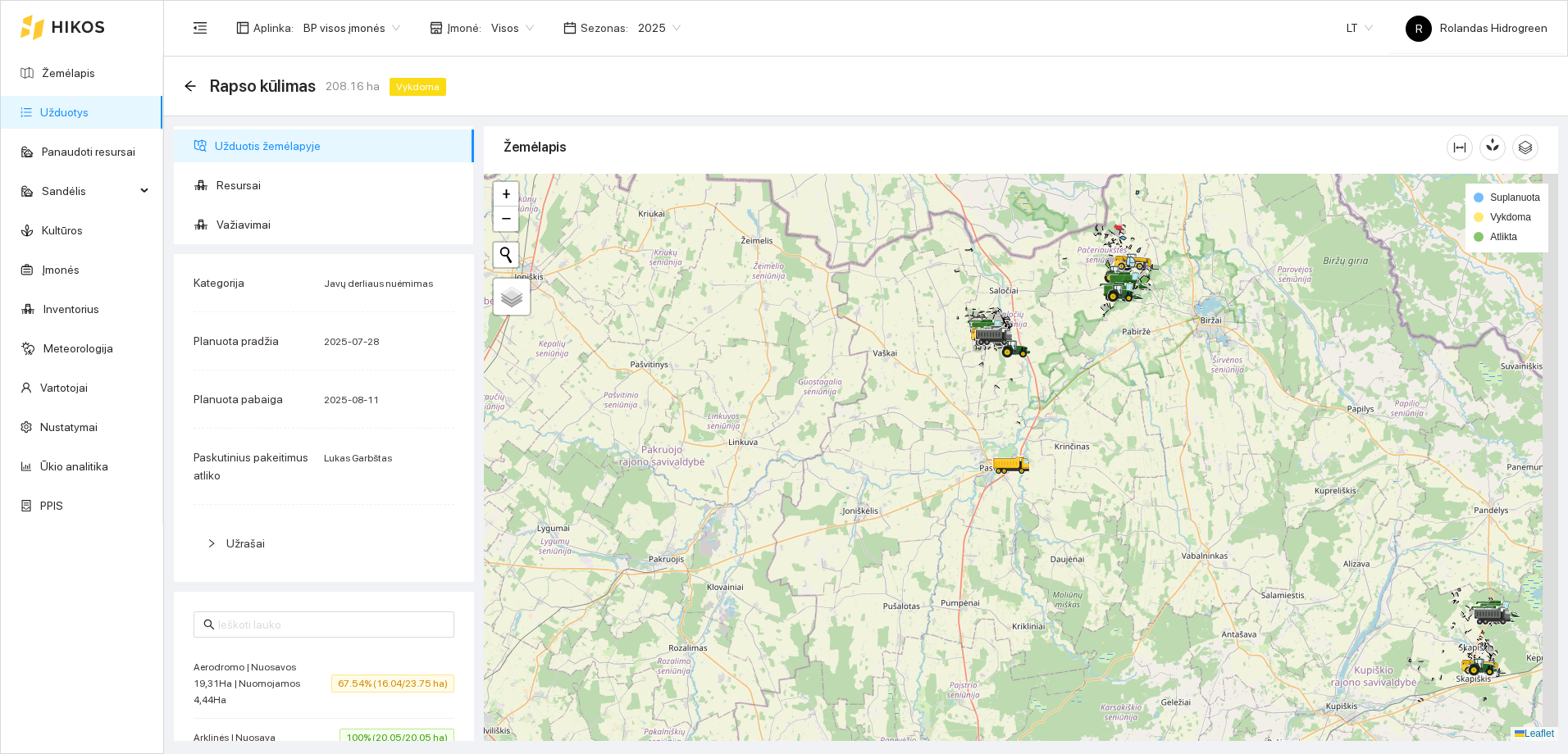 drag, startPoint x: 1250, startPoint y: 480, endPoint x: 1151, endPoint y: 386, distance: 136.5174 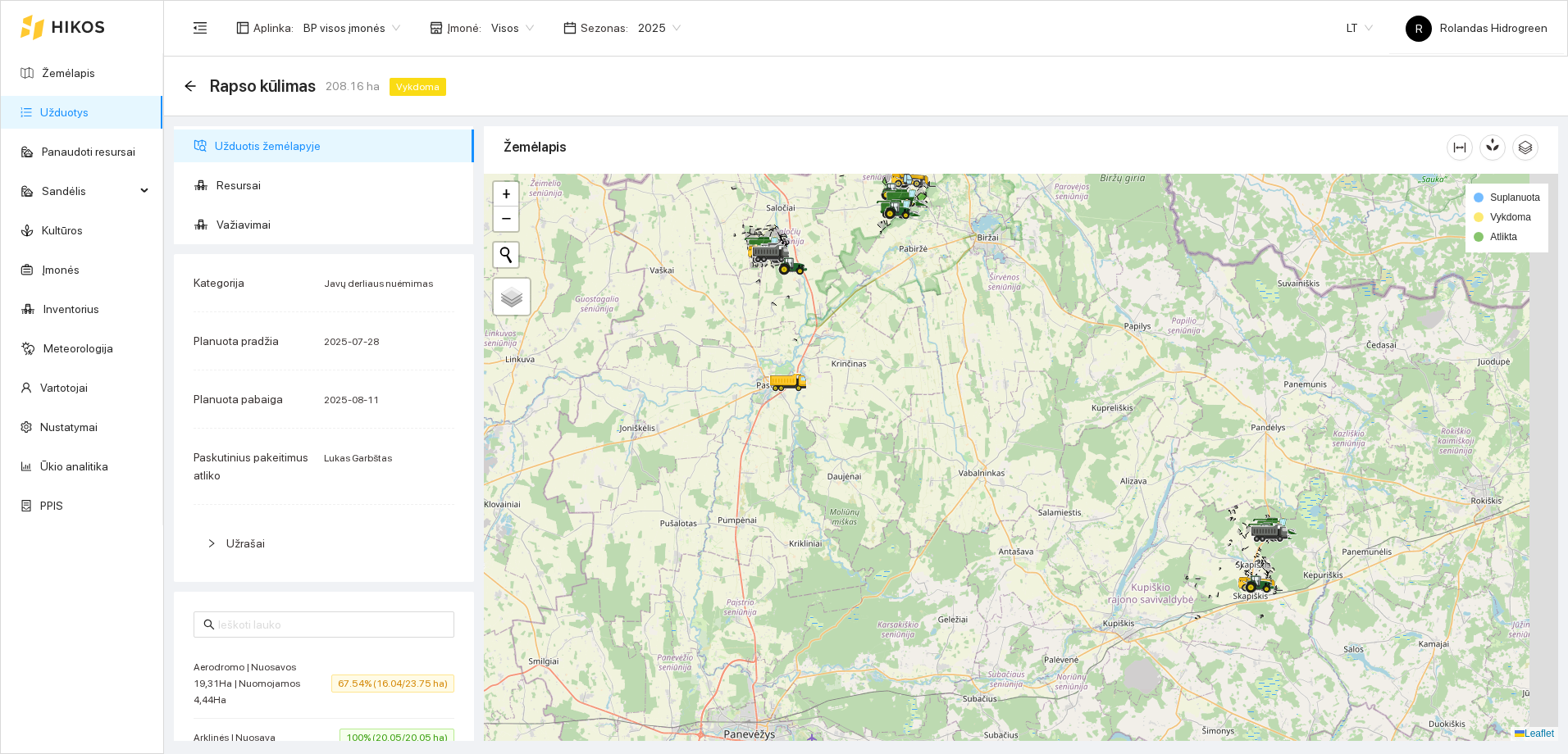 drag, startPoint x: 1388, startPoint y: 595, endPoint x: 1118, endPoint y: 544, distance: 274.774 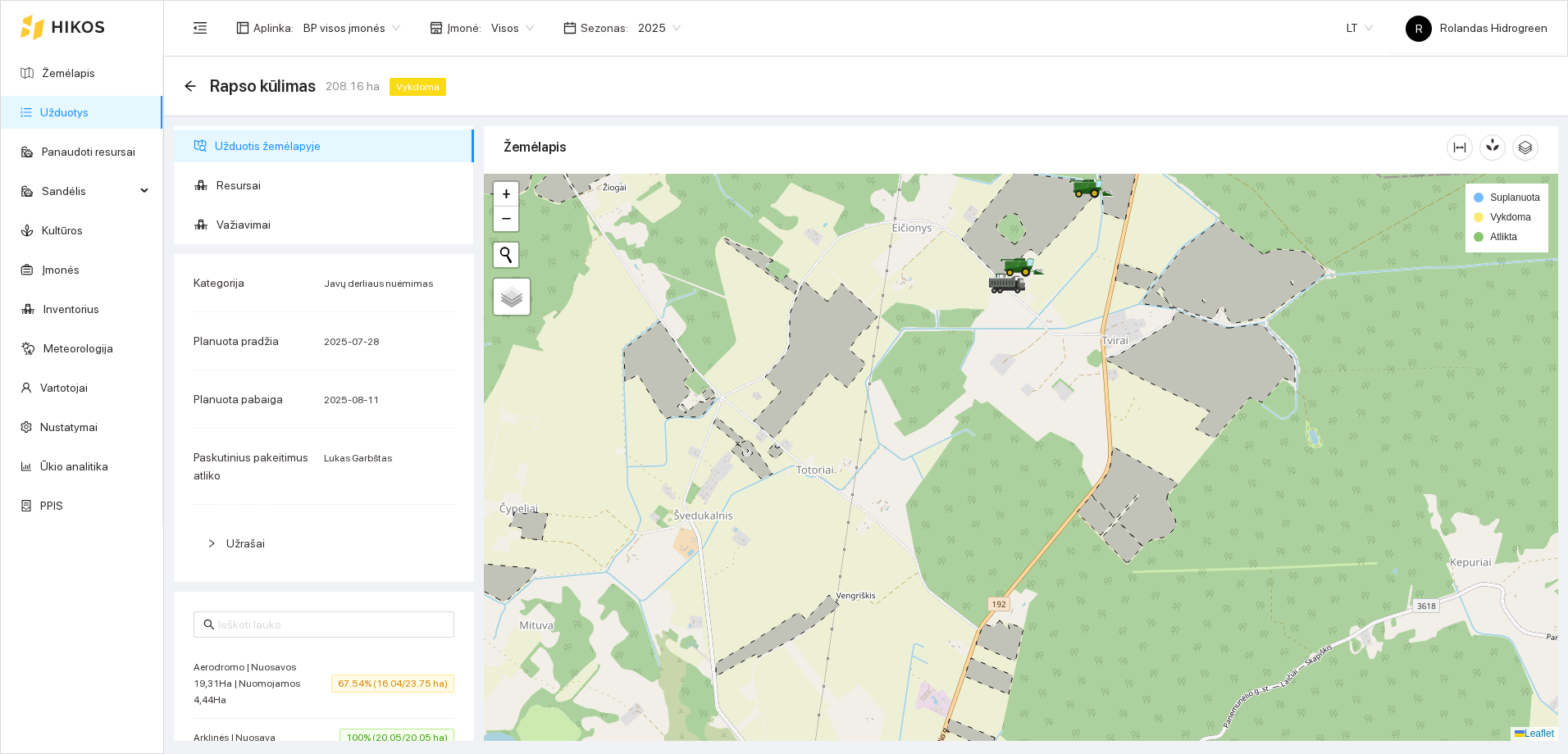 drag, startPoint x: 1051, startPoint y: 355, endPoint x: 1058, endPoint y: 479, distance: 124.19742 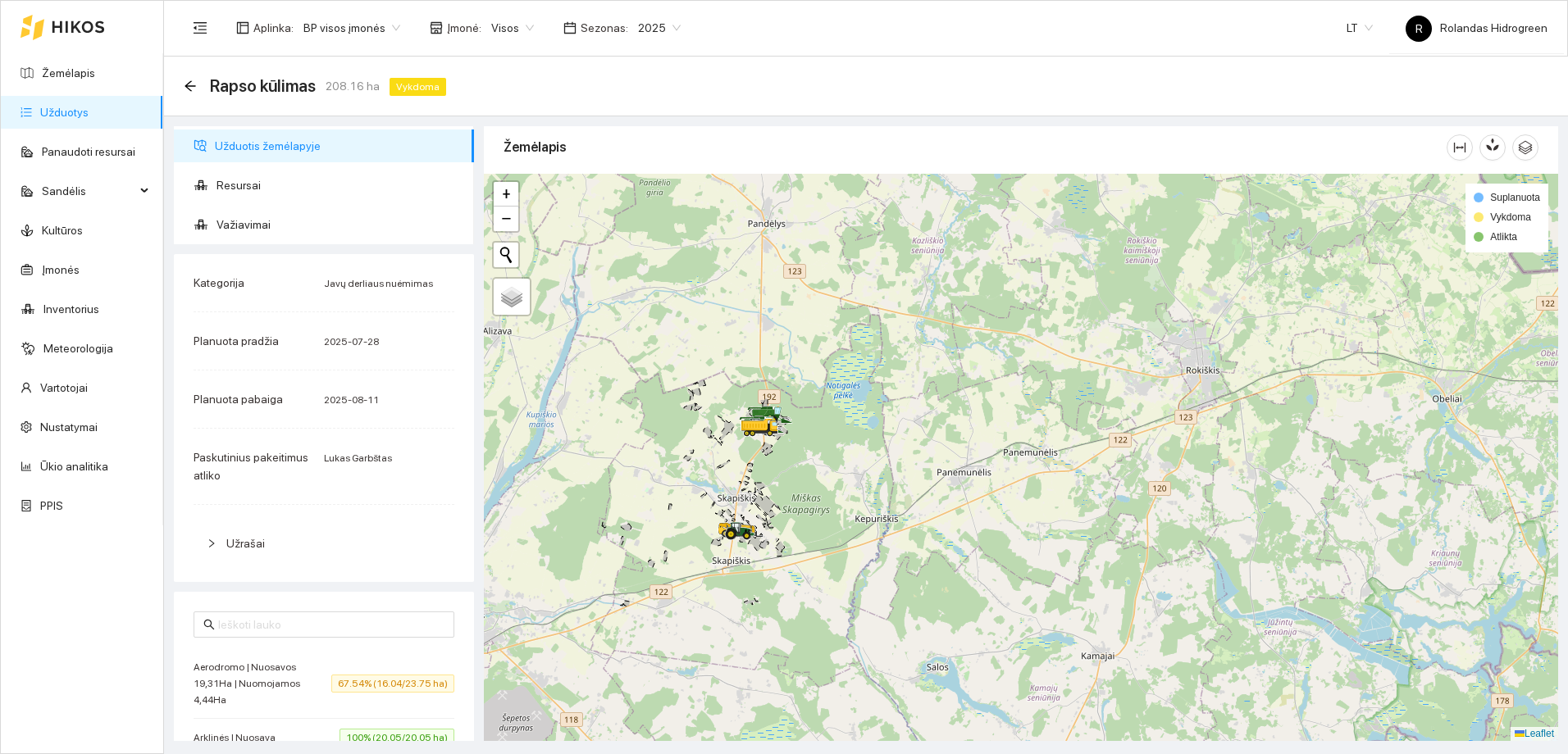 drag, startPoint x: 672, startPoint y: 397, endPoint x: 867, endPoint y: 482, distance: 212.7205 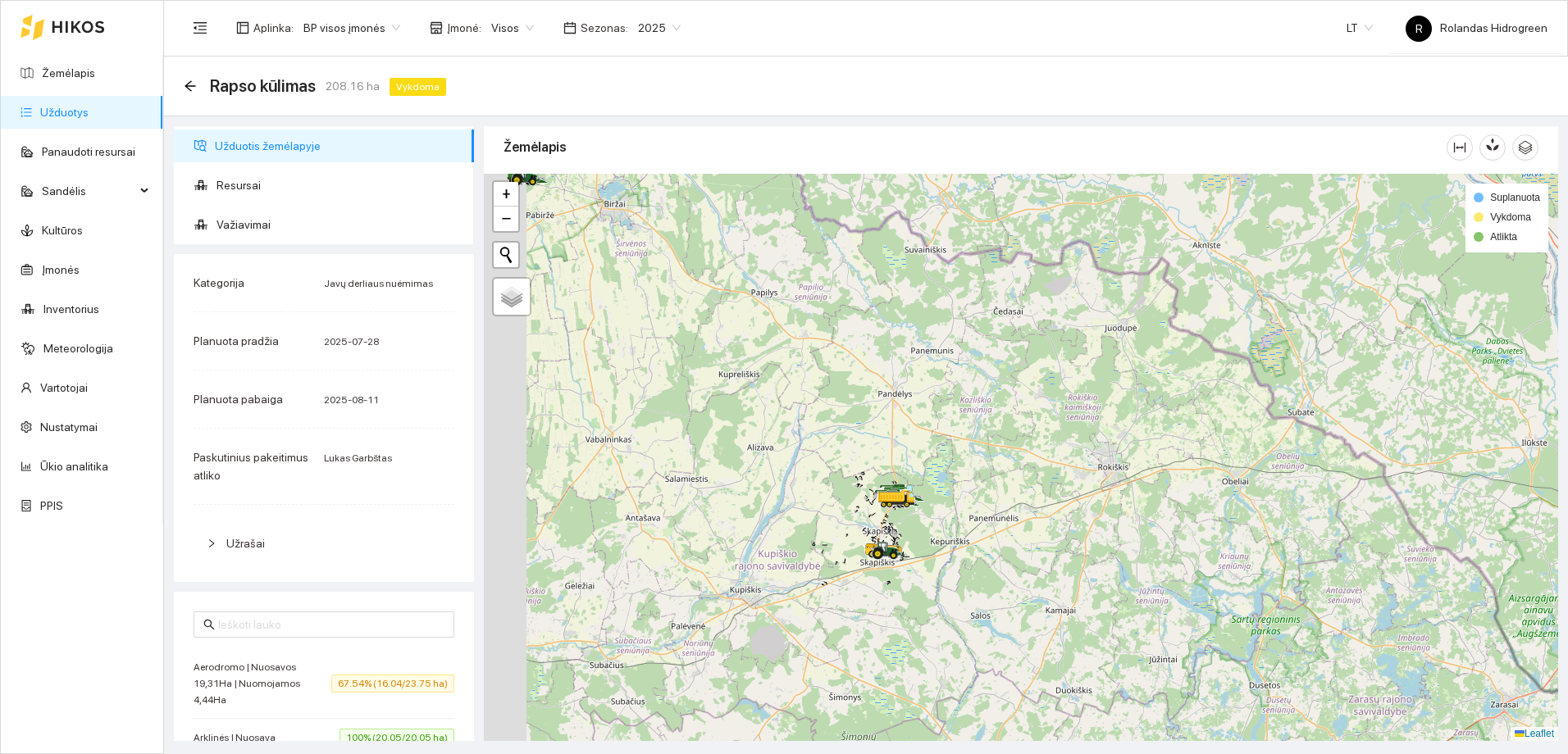 drag, startPoint x: 688, startPoint y: 444, endPoint x: 826, endPoint y: 477, distance: 141.8908 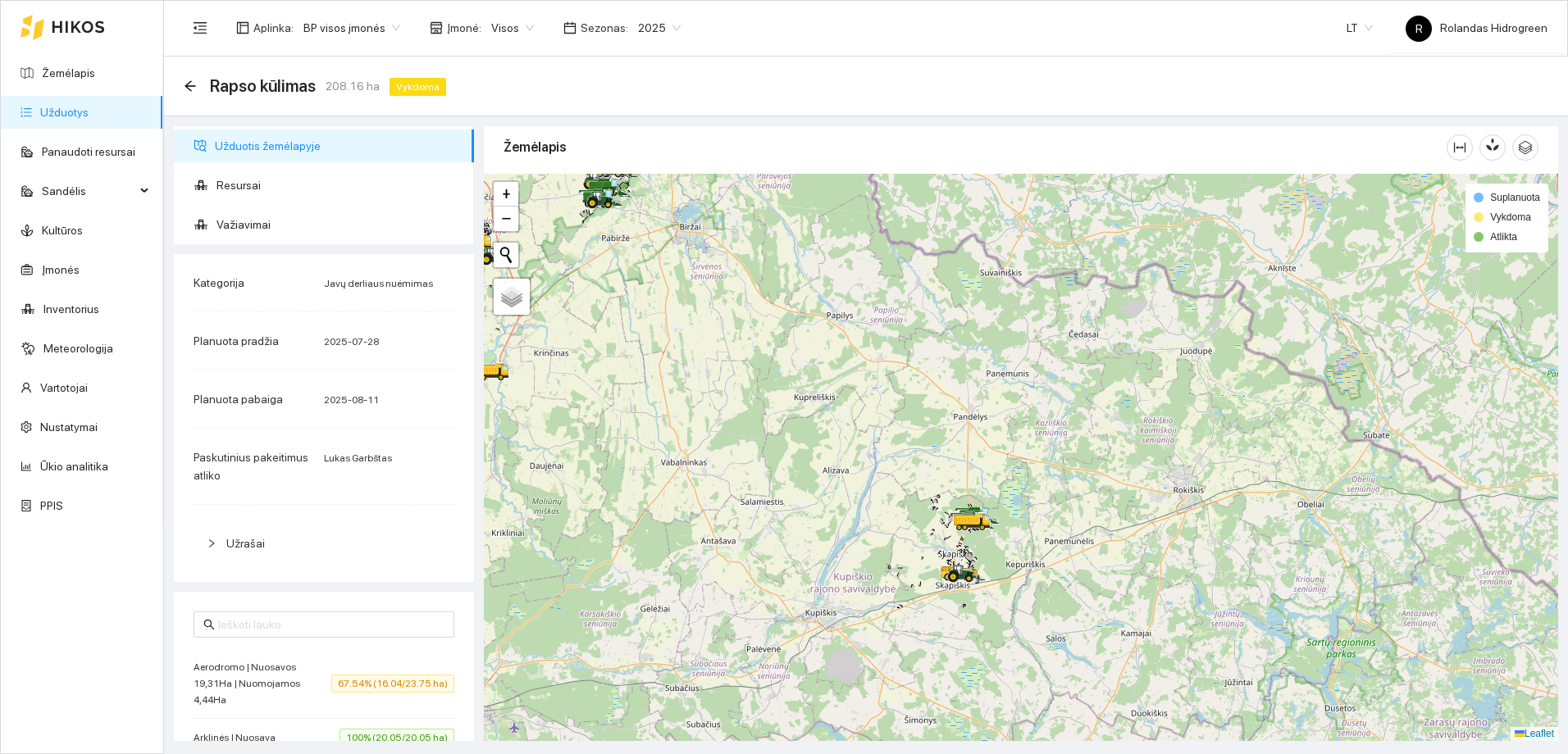 drag, startPoint x: 711, startPoint y: 433, endPoint x: 808, endPoint y: 541, distance: 145.16542 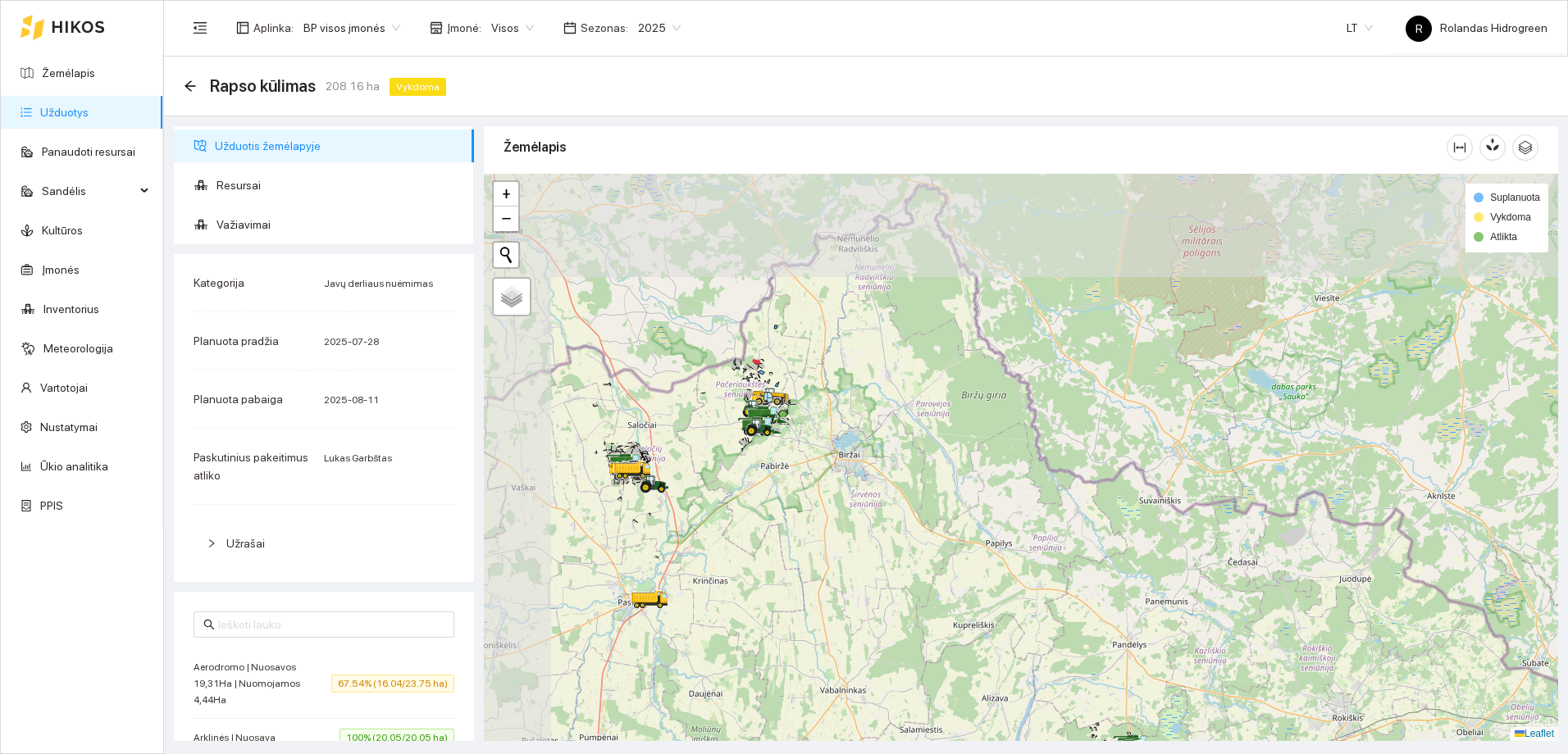 drag, startPoint x: 747, startPoint y: 426, endPoint x: 826, endPoint y: 542, distance: 140.346 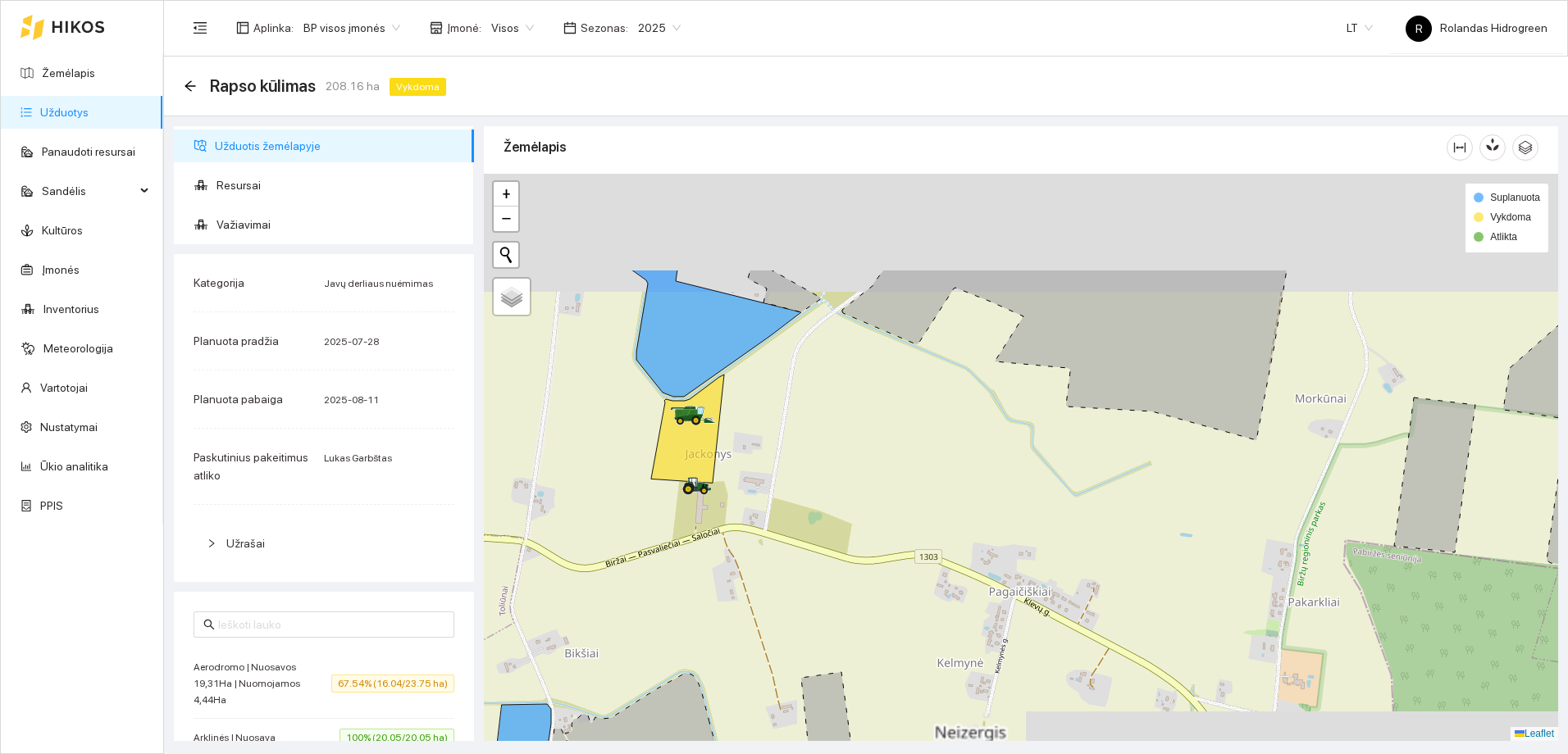 drag, startPoint x: 705, startPoint y: 361, endPoint x: 763, endPoint y: 564, distance: 211.12319 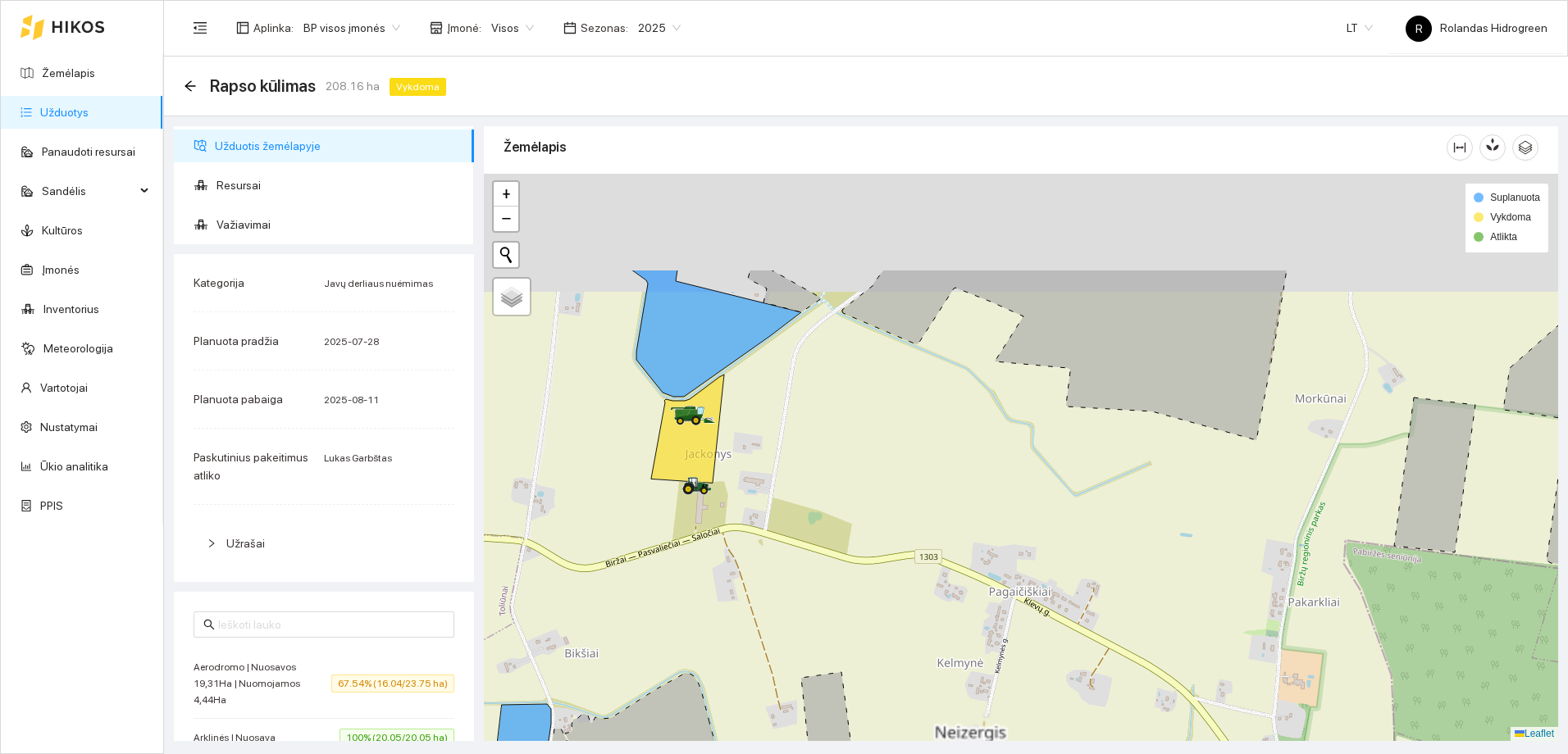 click at bounding box center [1021, 457] 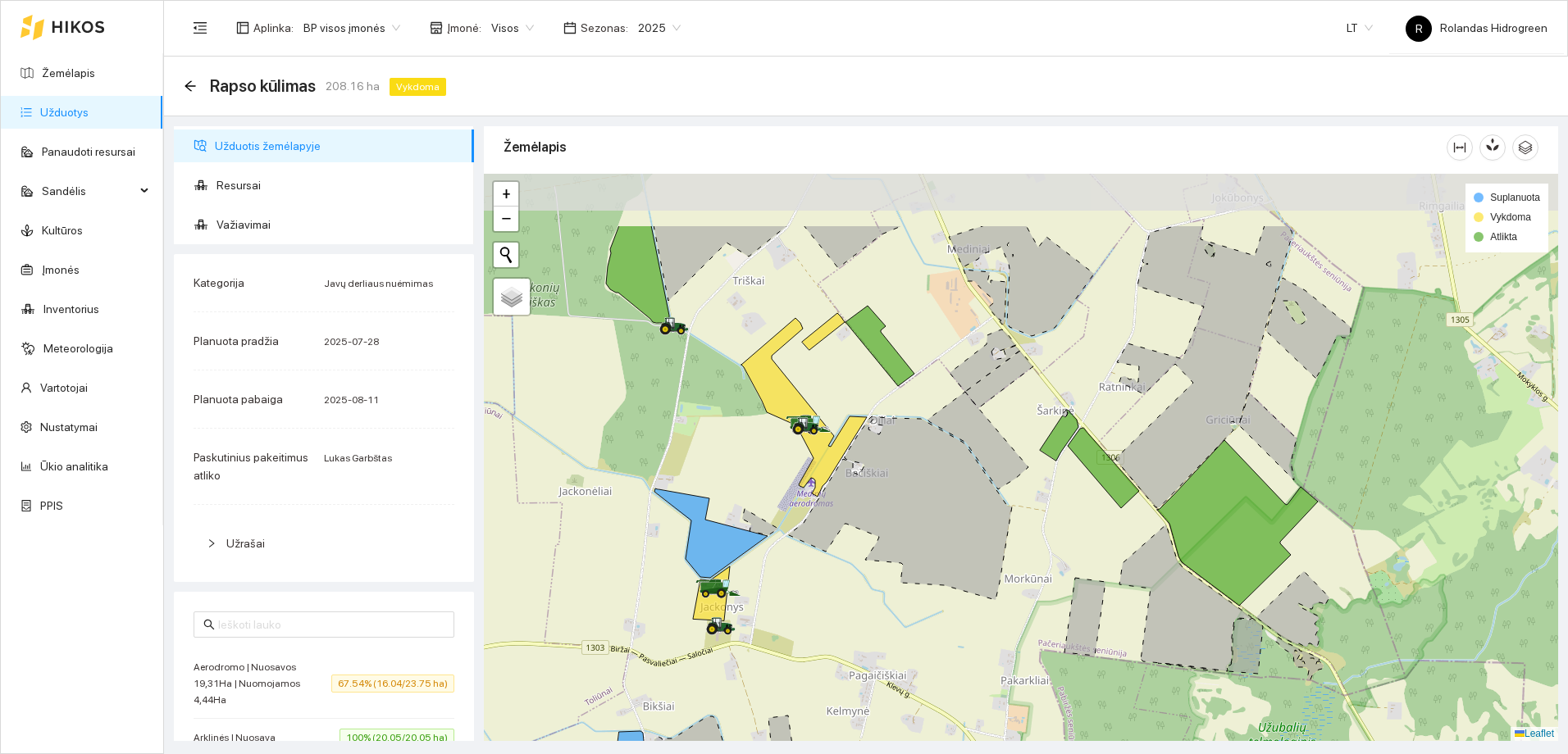 drag, startPoint x: 827, startPoint y: 400, endPoint x: 823, endPoint y: 510, distance: 110.0727 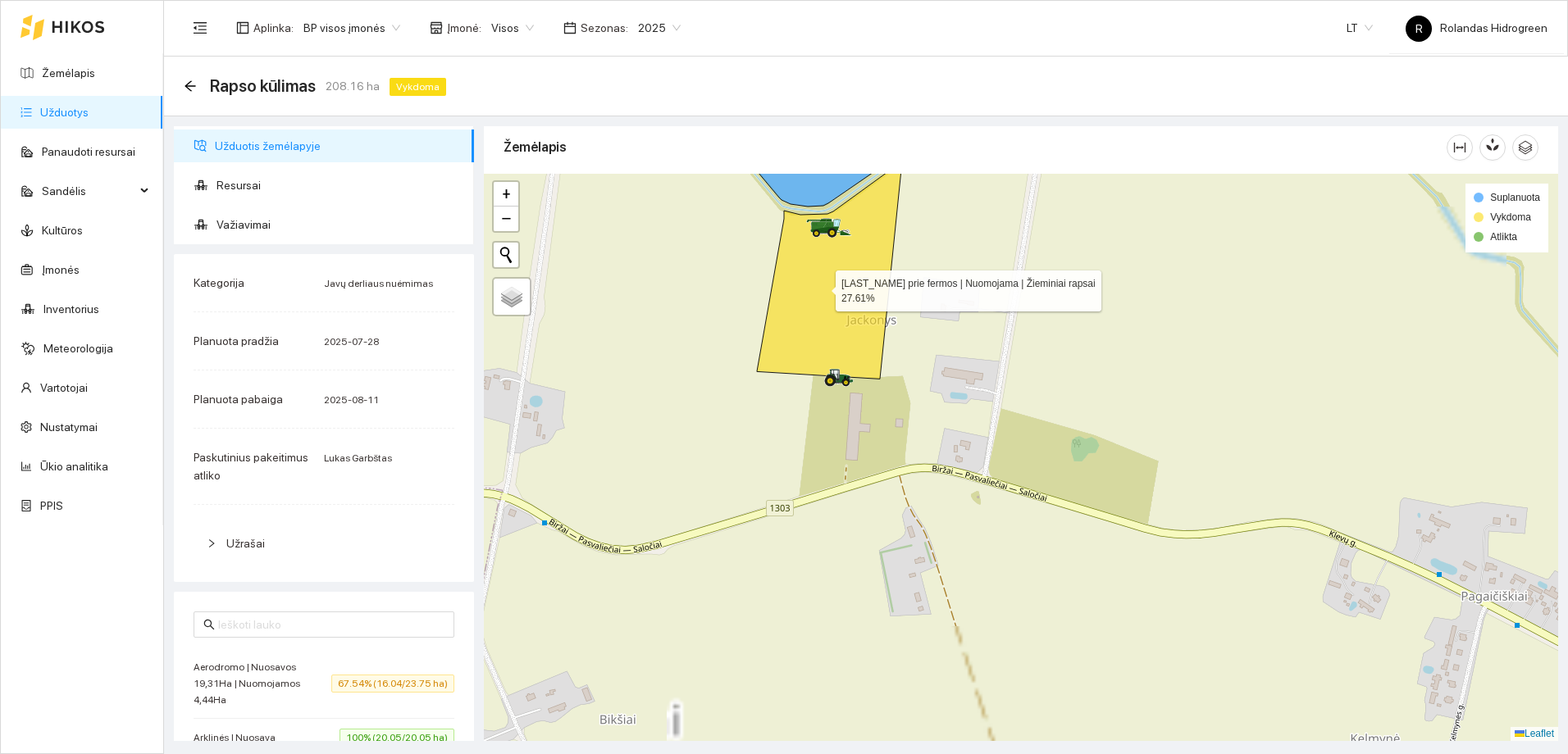 click 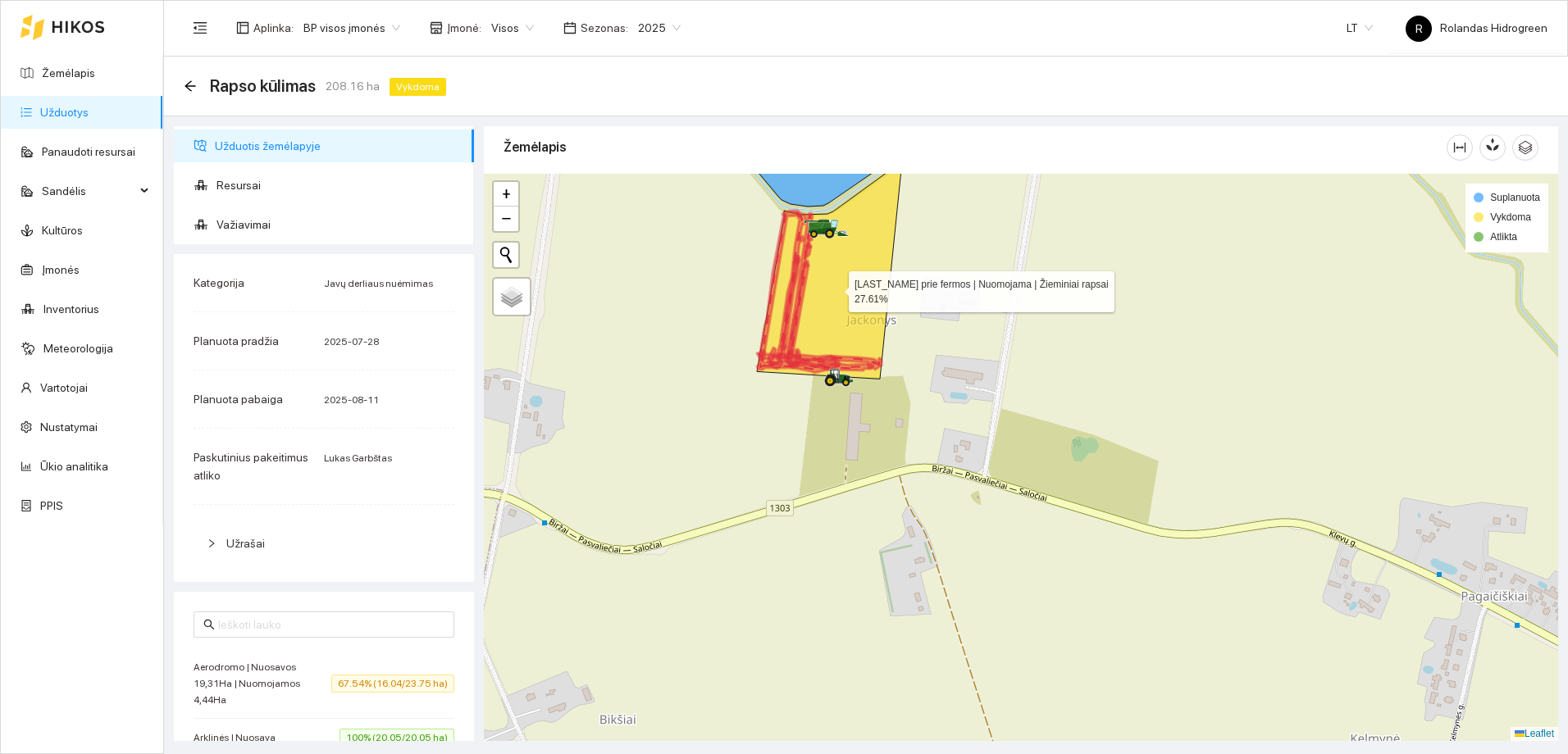 click 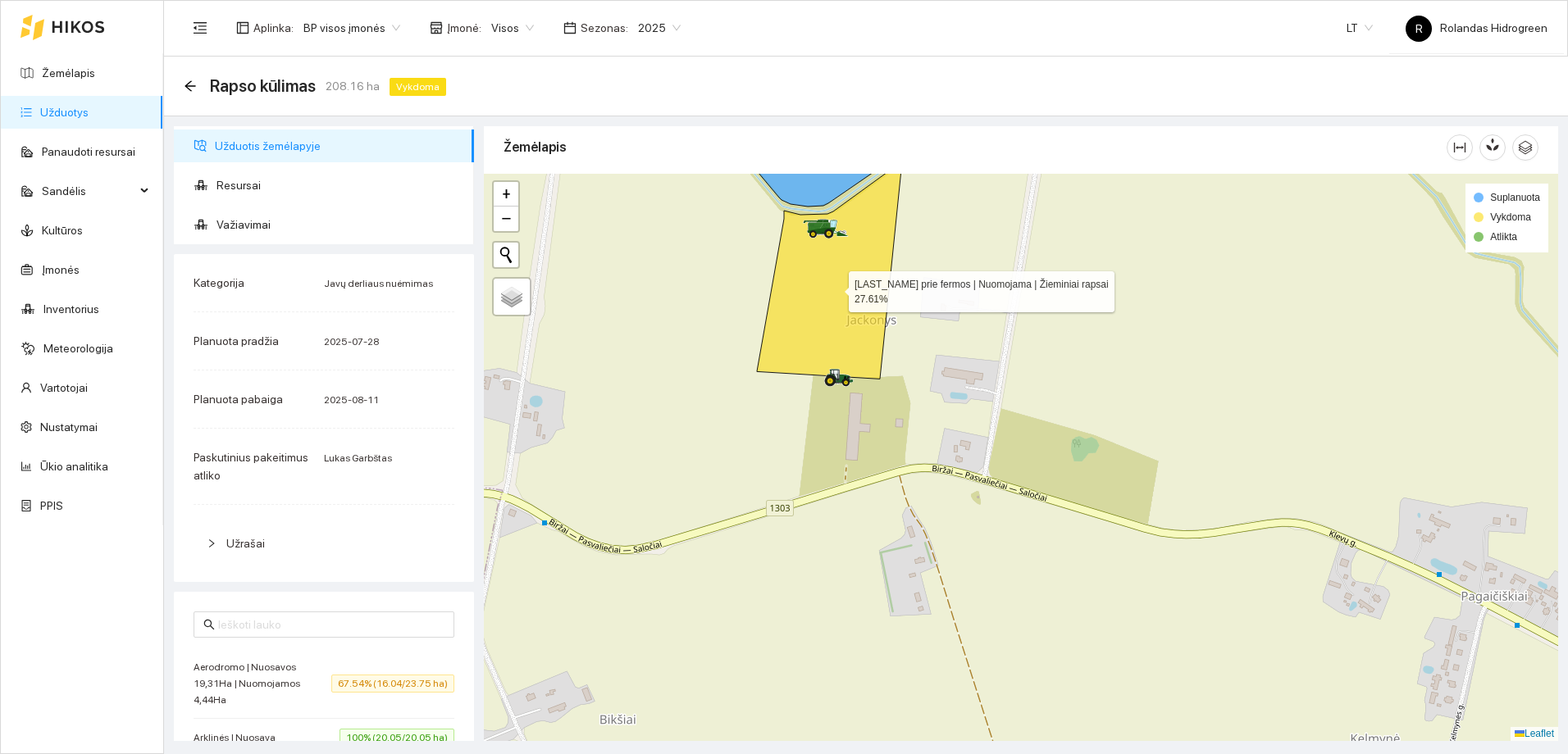 click 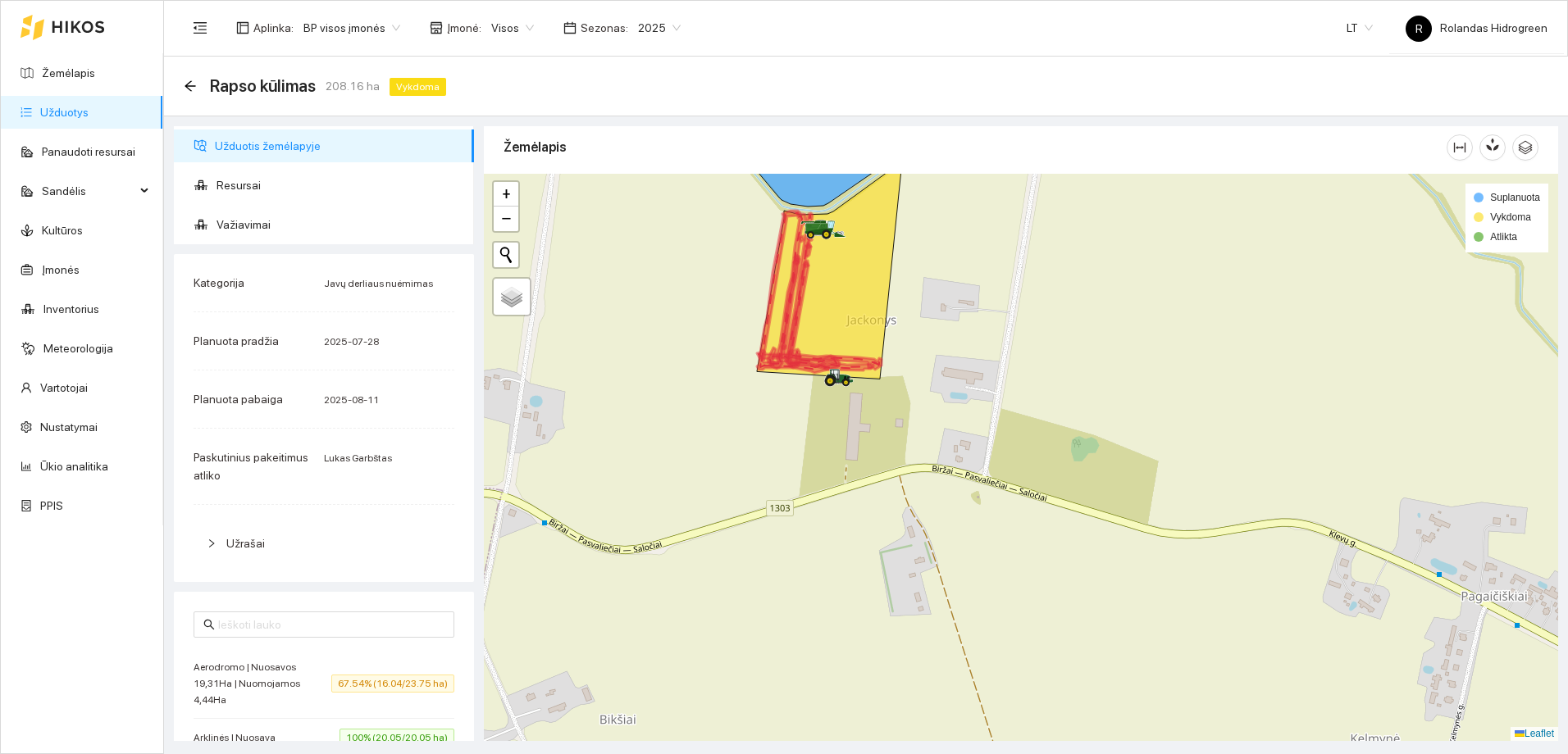 click at bounding box center [1021, 457] 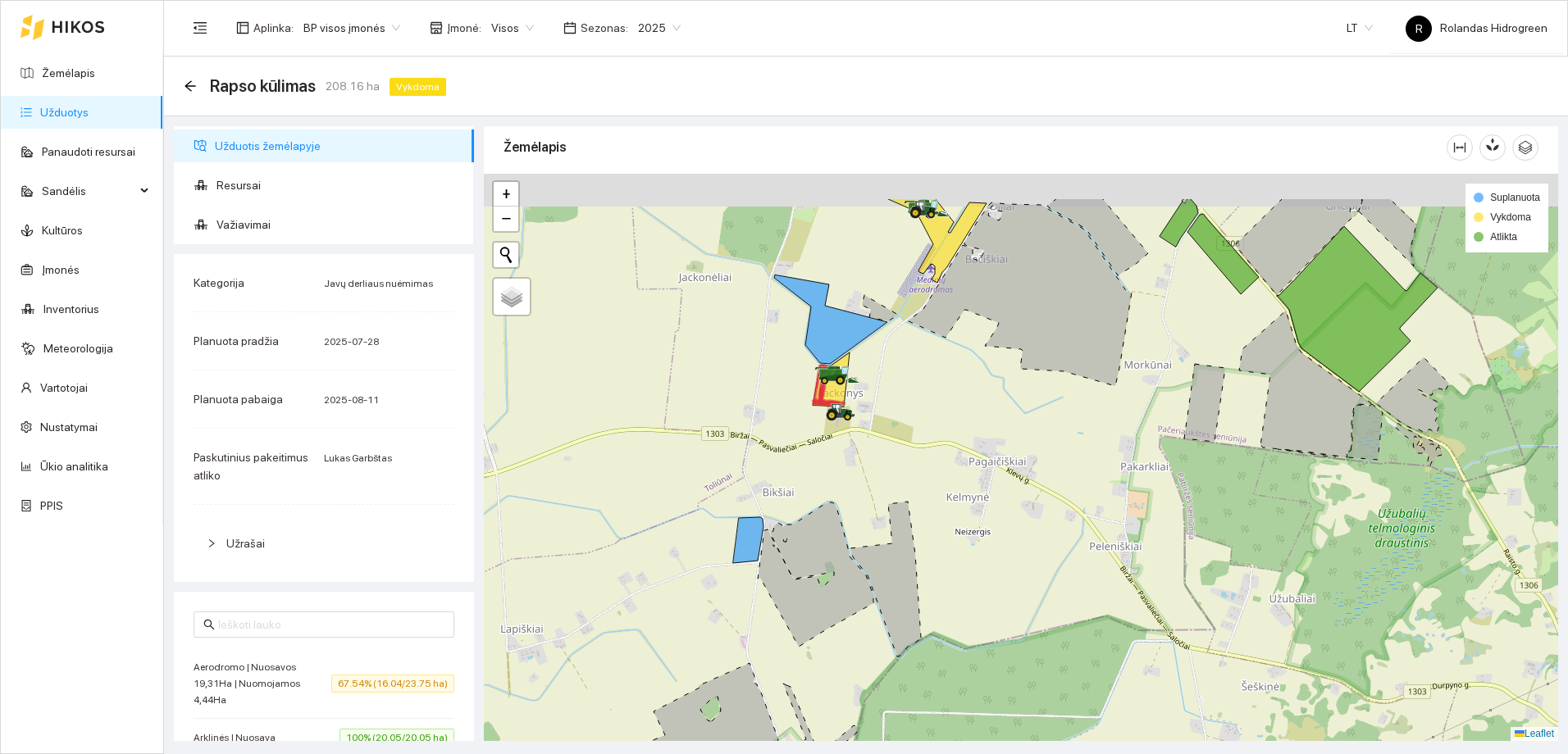 drag, startPoint x: 918, startPoint y: 255, endPoint x: 877, endPoint y: 352, distance: 105.3091 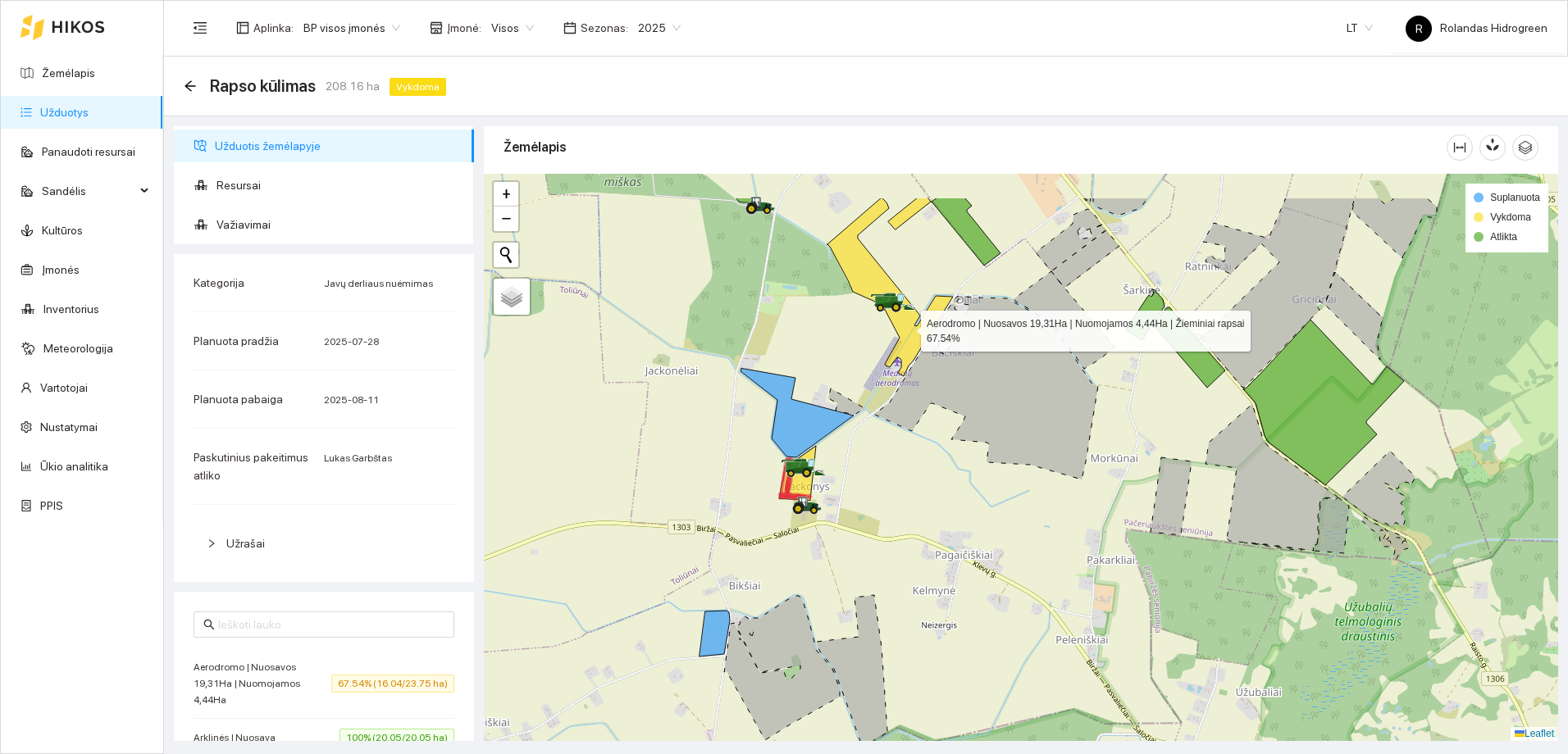 drag, startPoint x: 930, startPoint y: 244, endPoint x: 906, endPoint y: 341, distance: 99.924972 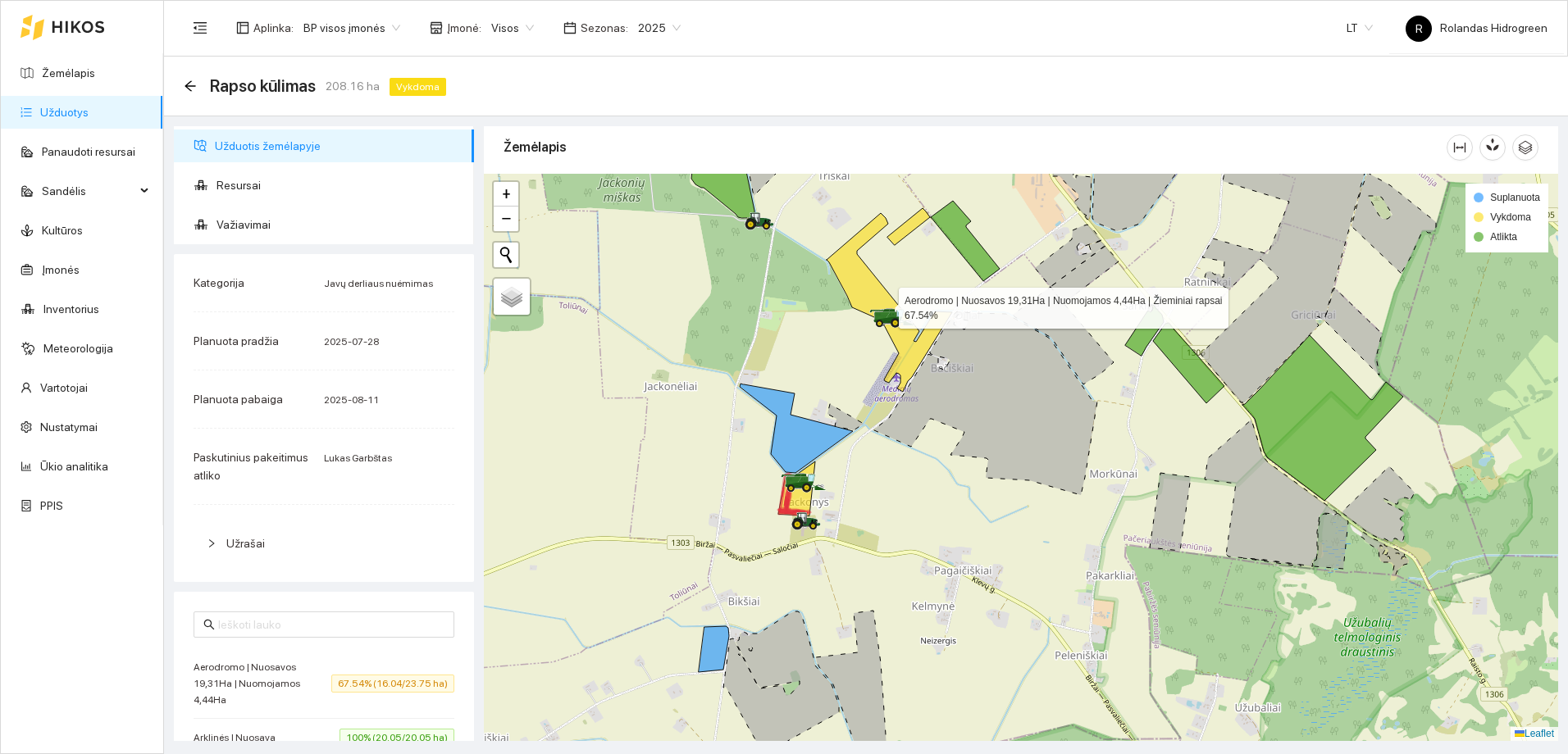 click 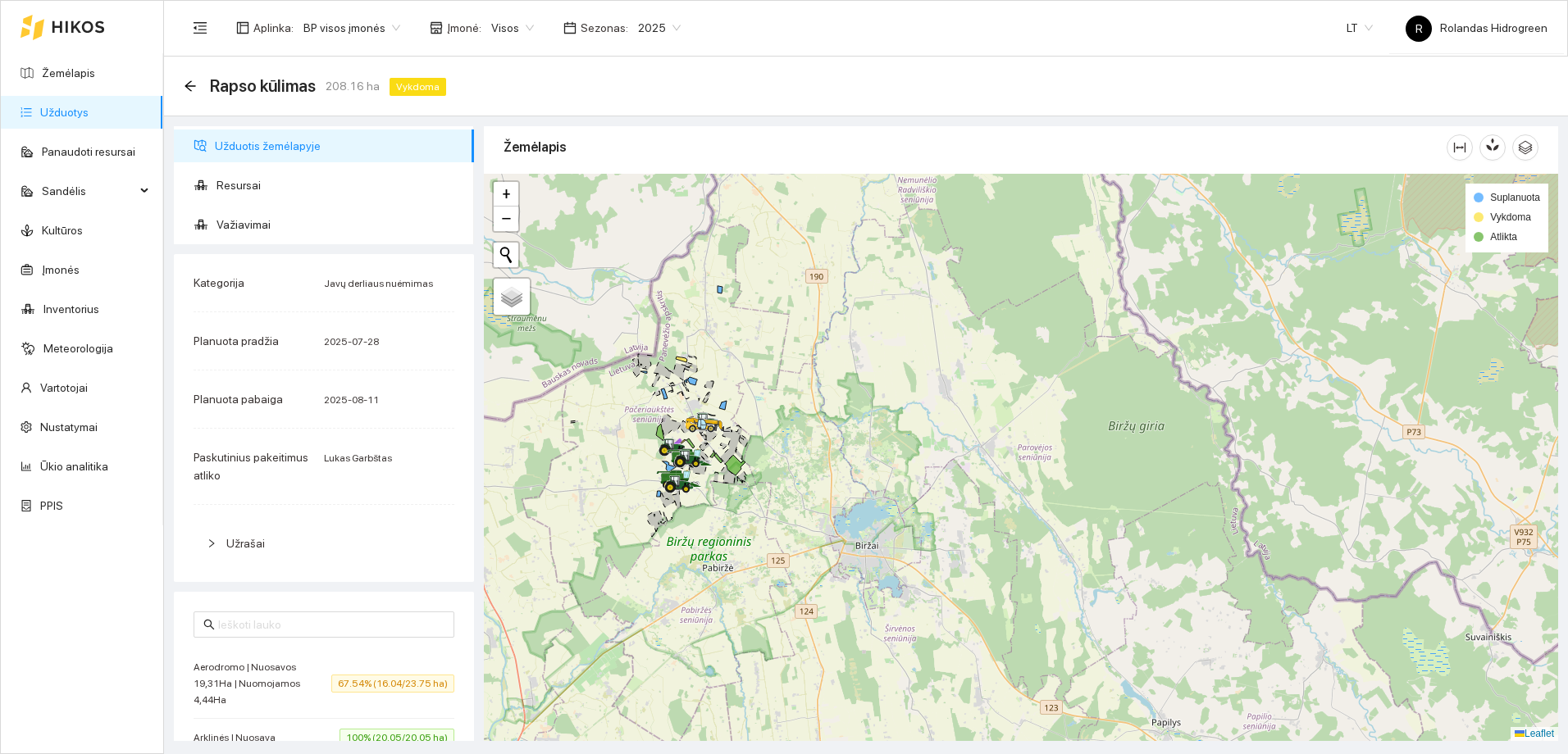 drag, startPoint x: 624, startPoint y: 460, endPoint x: 741, endPoint y: 420, distance: 123.6487 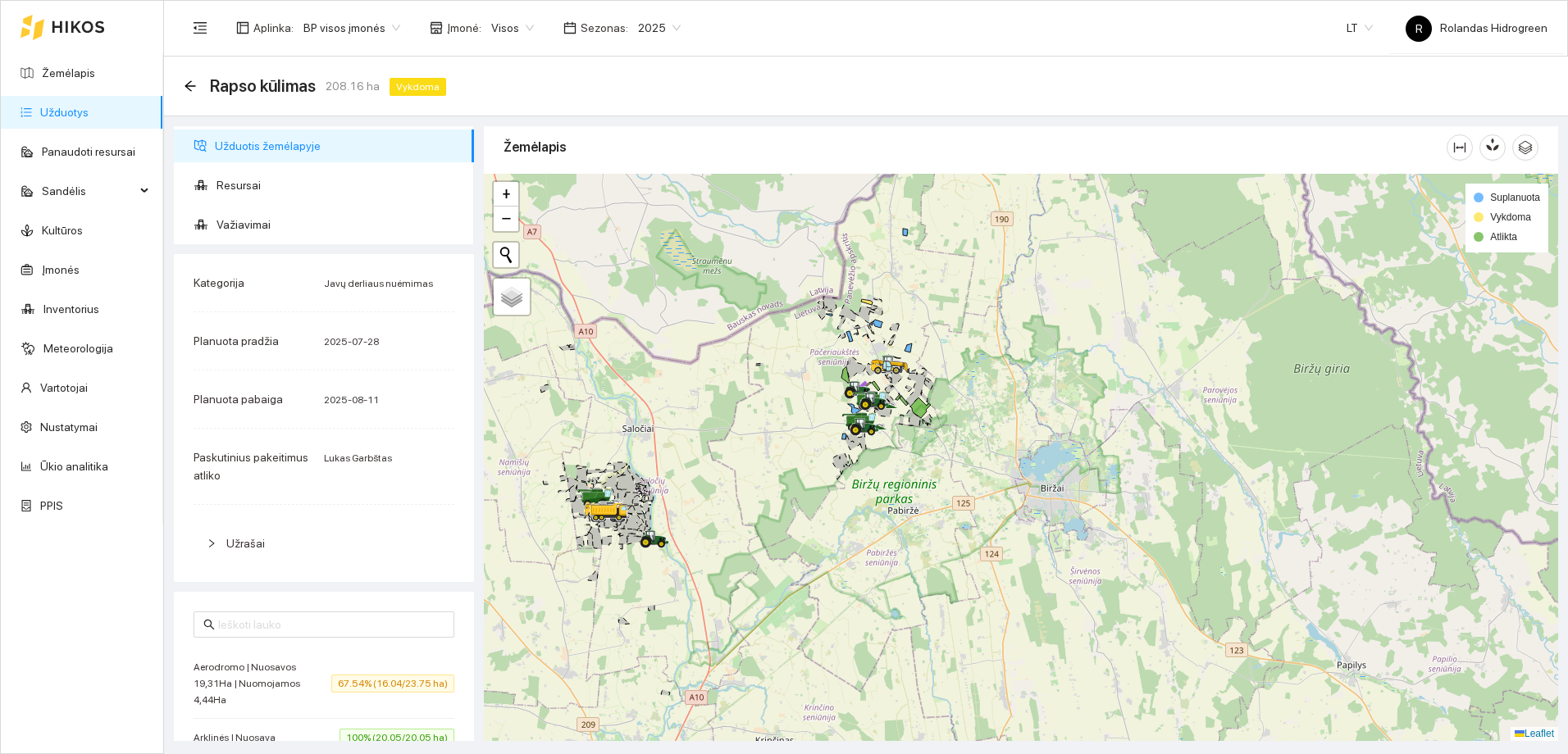 drag, startPoint x: 661, startPoint y: 478, endPoint x: 801, endPoint y: 447, distance: 143.39107 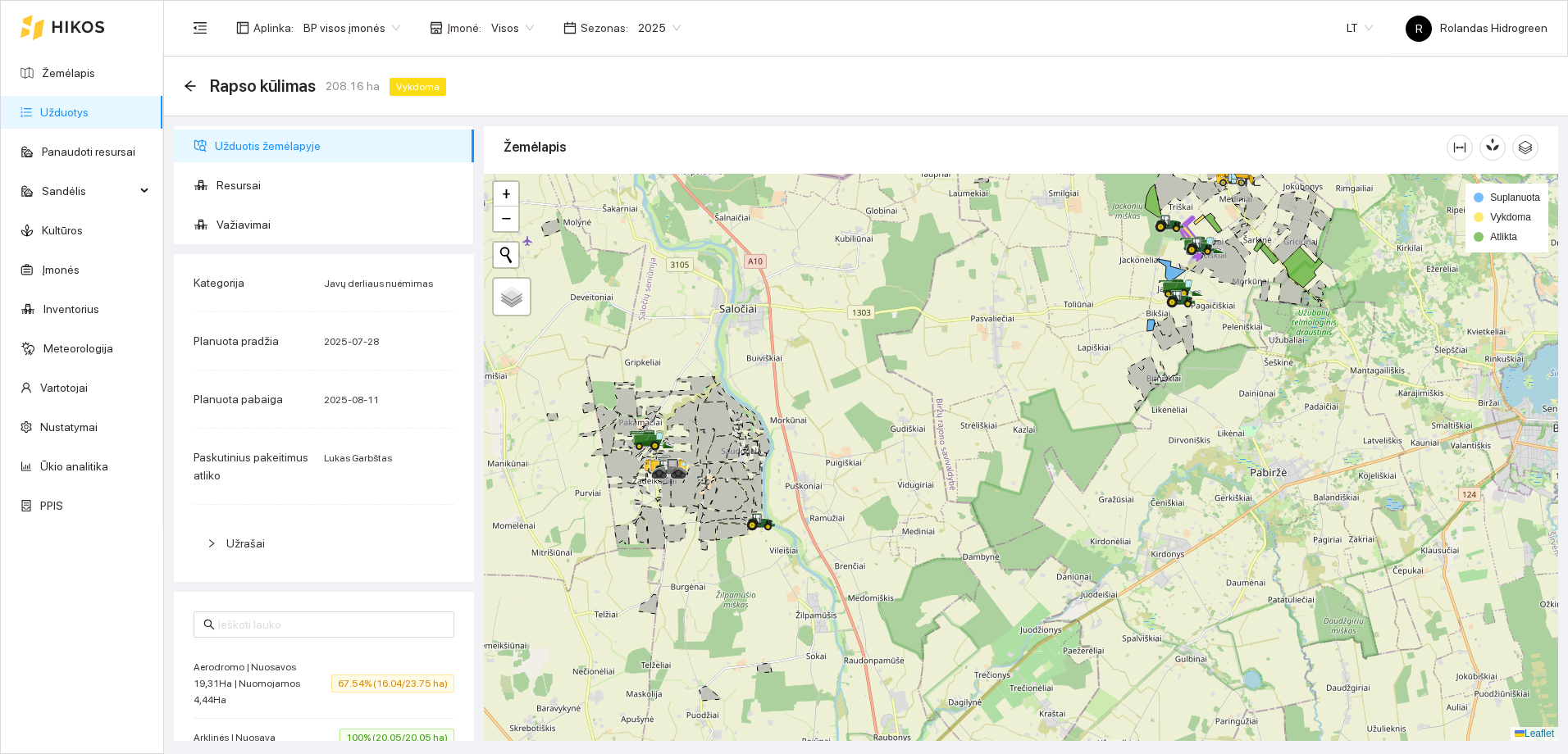 drag, startPoint x: 650, startPoint y: 511, endPoint x: 723, endPoint y: 487, distance: 76.844 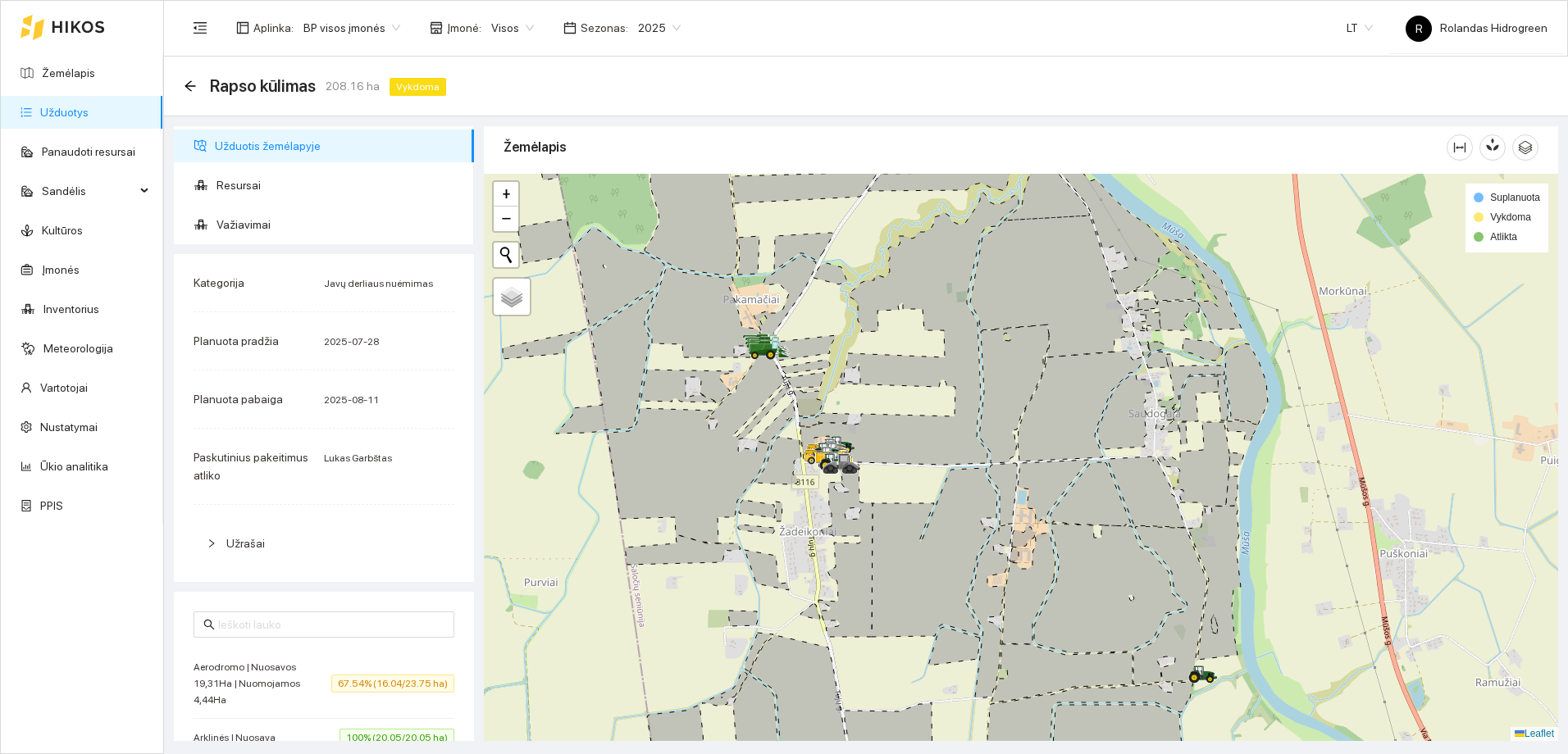 drag, startPoint x: 727, startPoint y: 376, endPoint x: 732, endPoint y: 488, distance: 112.11155 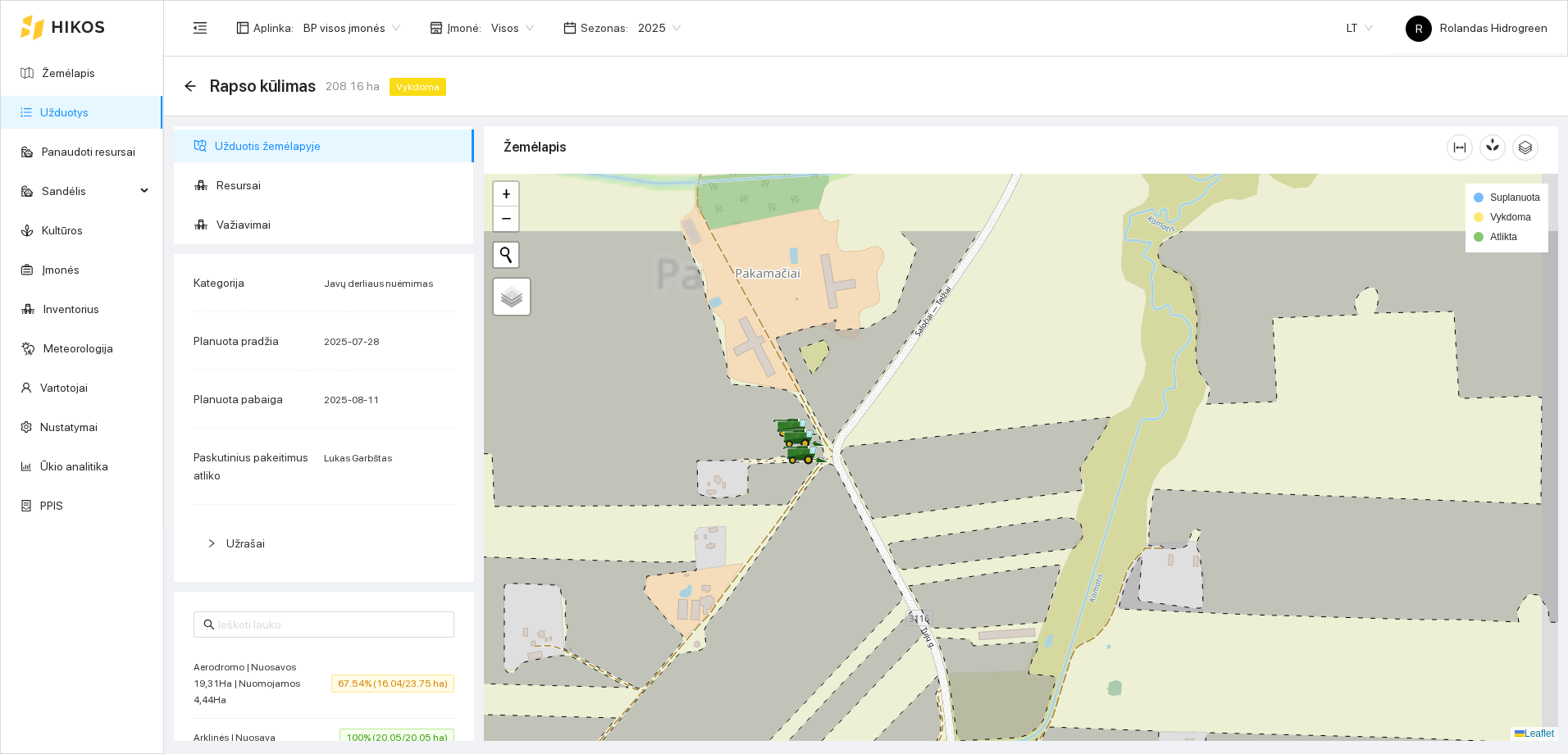 drag, startPoint x: 791, startPoint y: 363, endPoint x: 771, endPoint y: 477, distance: 115.7411 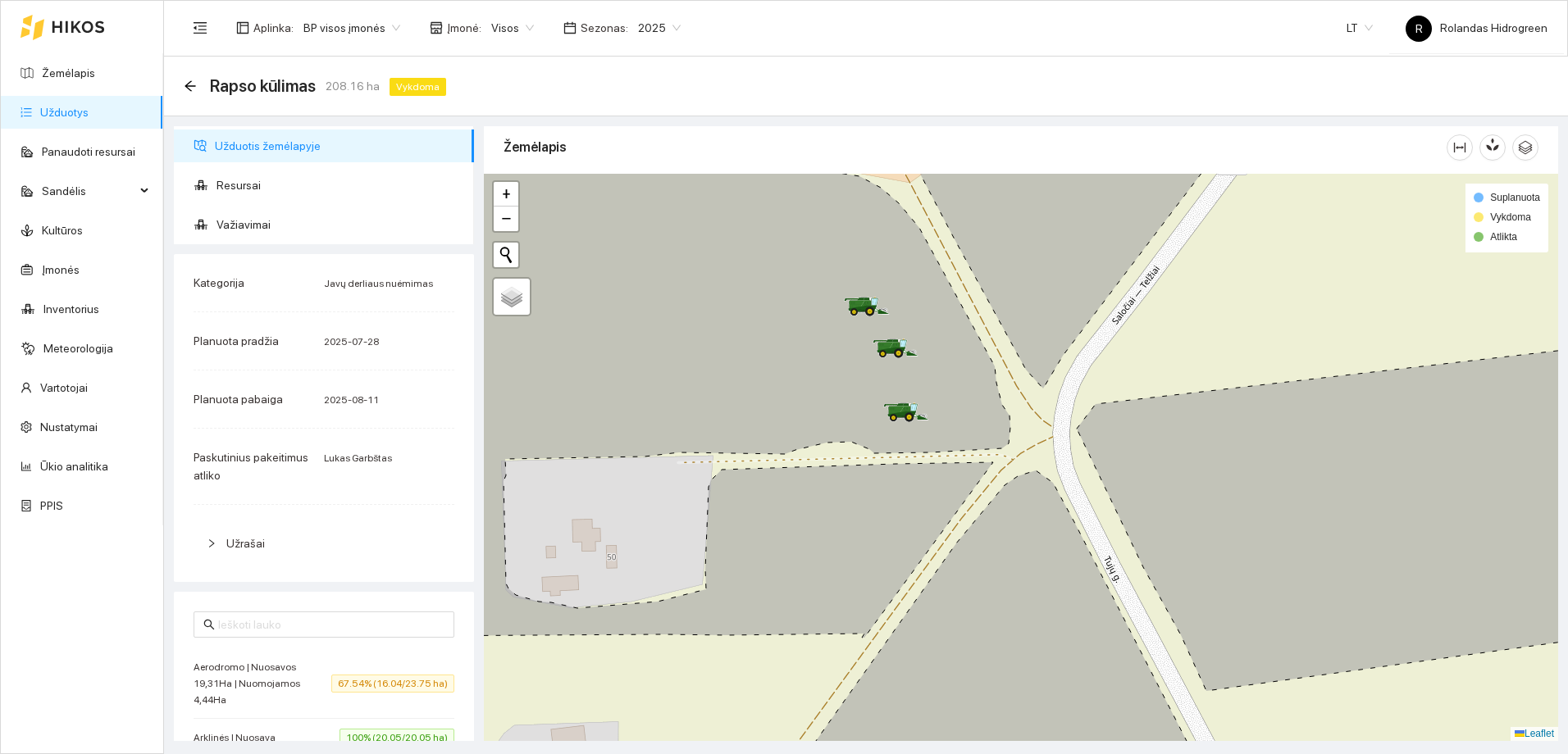 drag, startPoint x: 824, startPoint y: 326, endPoint x: 863, endPoint y: 372, distance: 60.307545 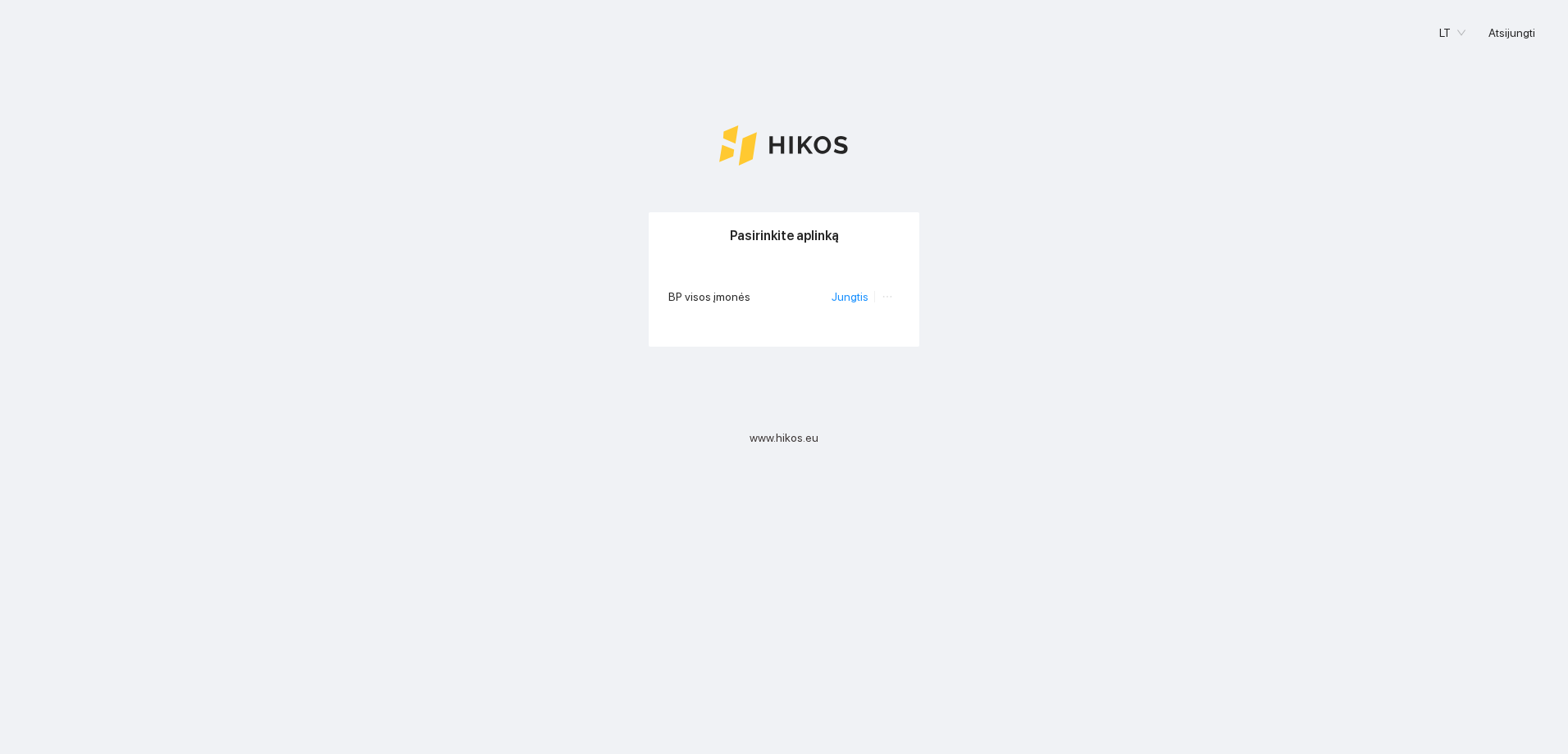 scroll, scrollTop: 0, scrollLeft: 0, axis: both 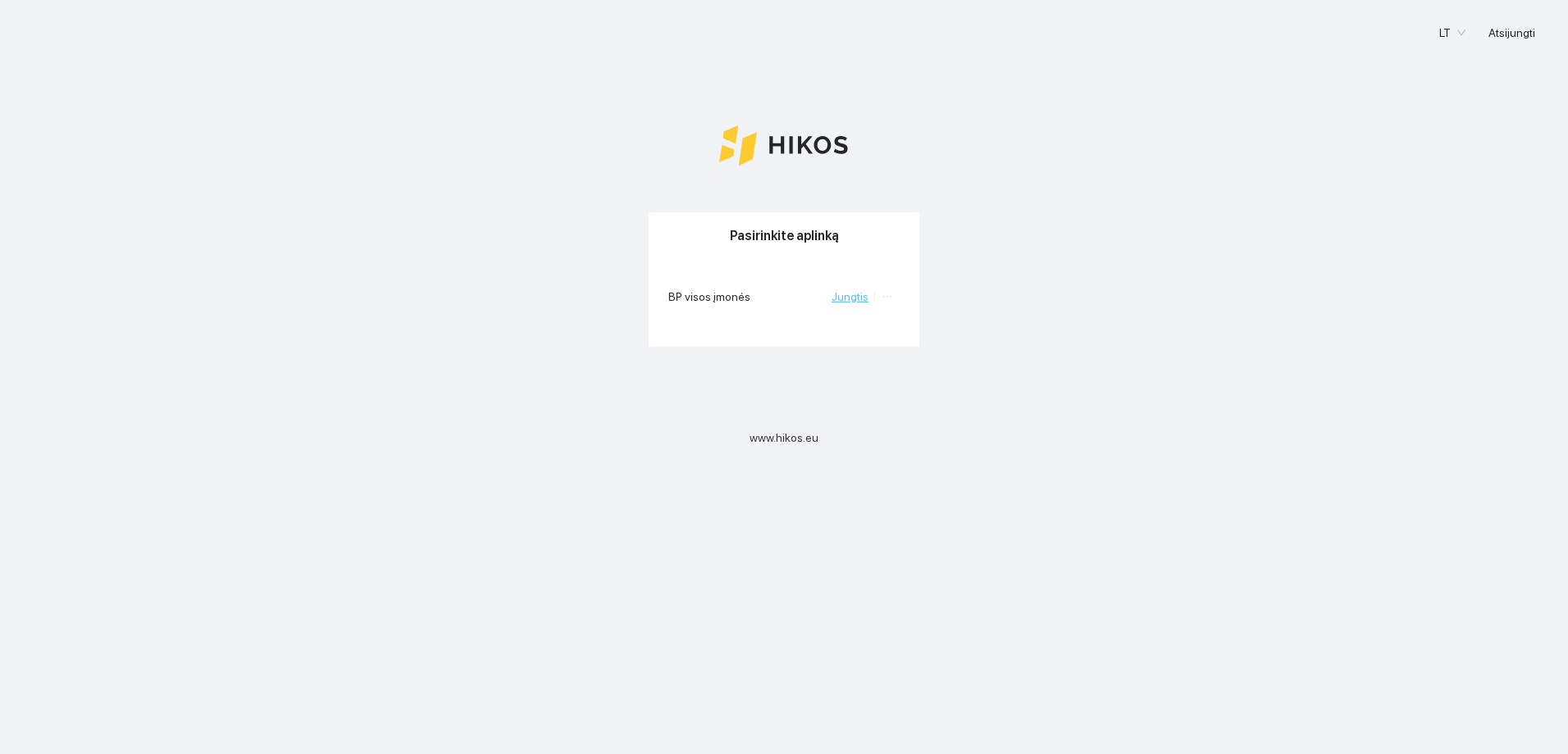 click on "Jungtis" at bounding box center [850, 297] 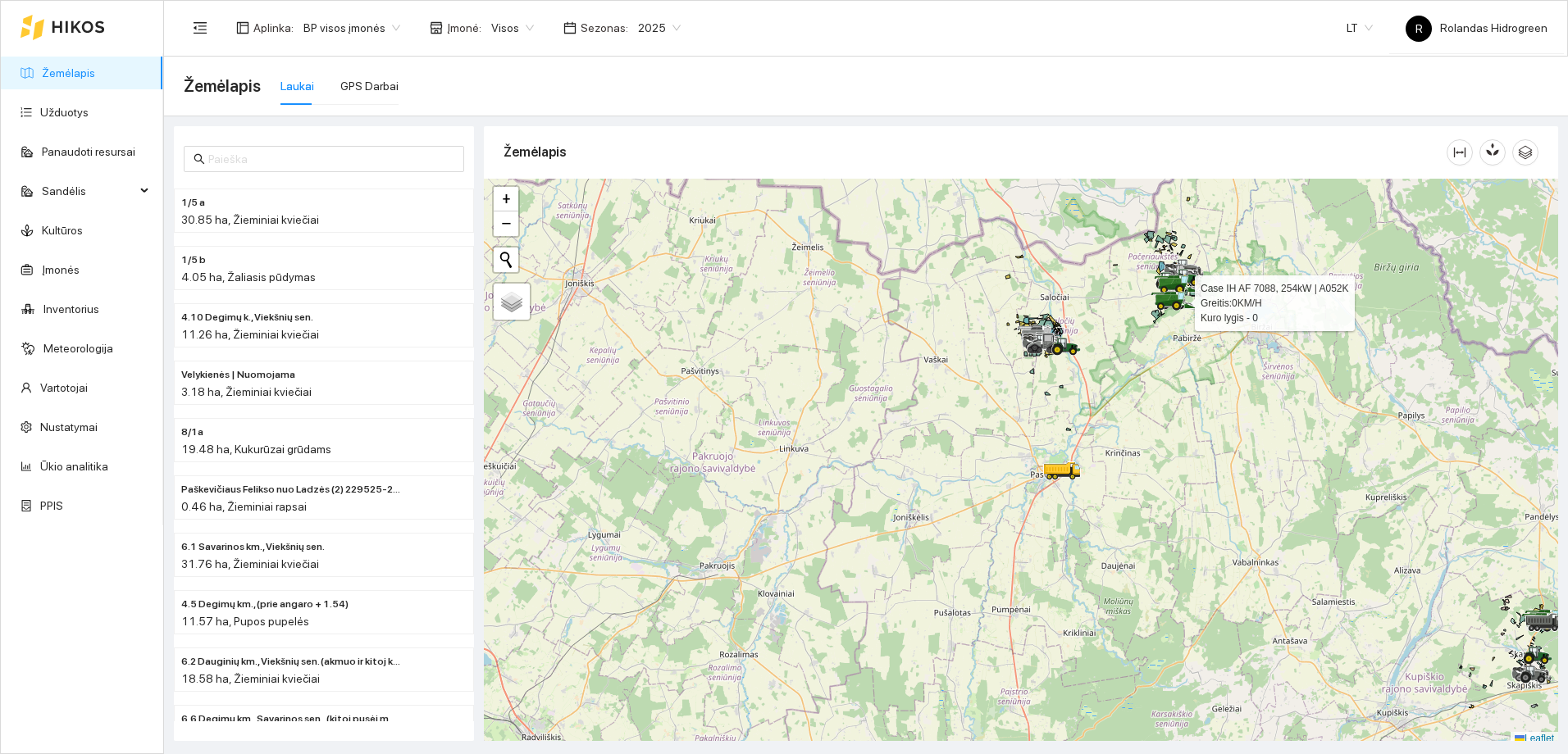 scroll, scrollTop: 5, scrollLeft: 0, axis: vertical 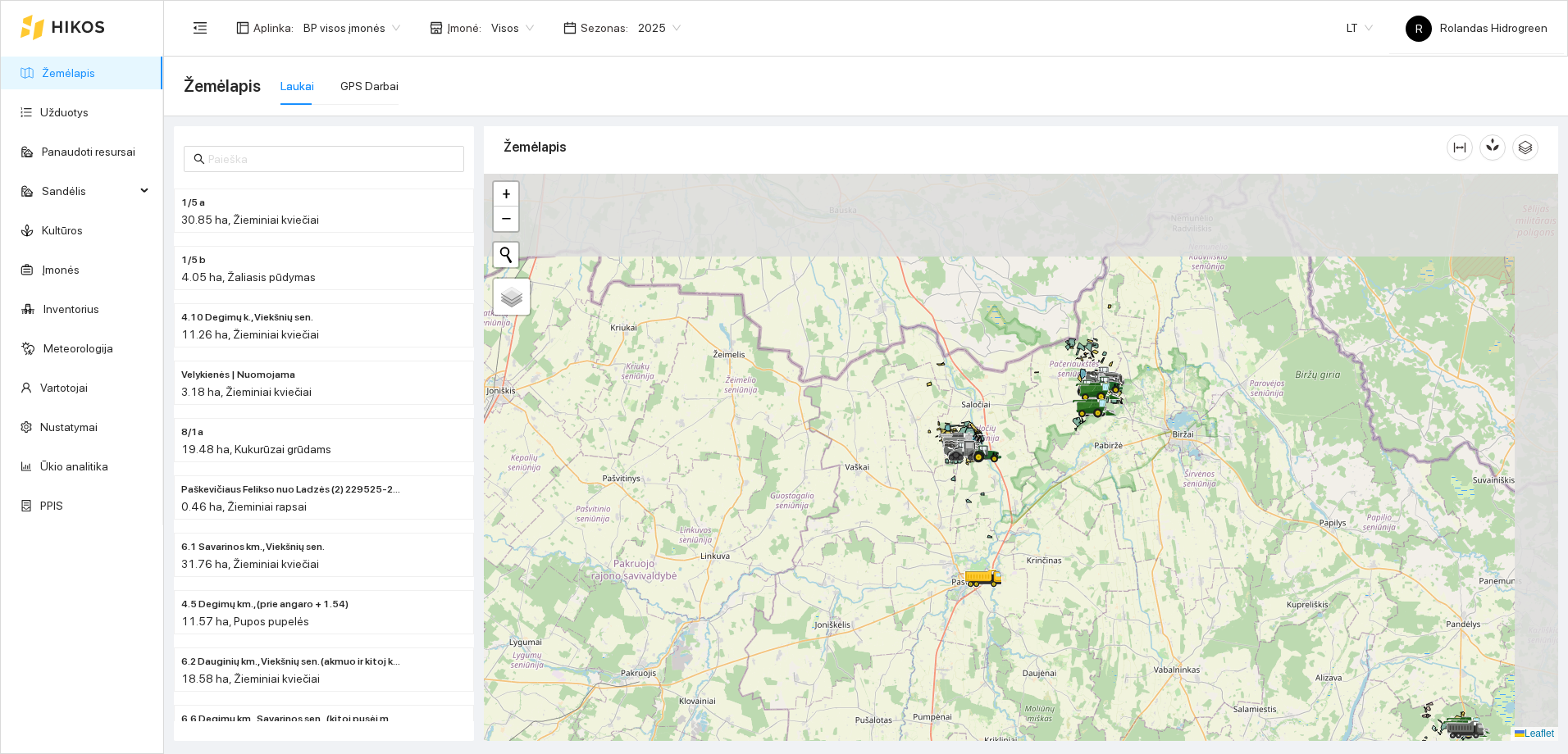 drag, startPoint x: 1169, startPoint y: 301, endPoint x: 1088, endPoint y: 414, distance: 139.0324 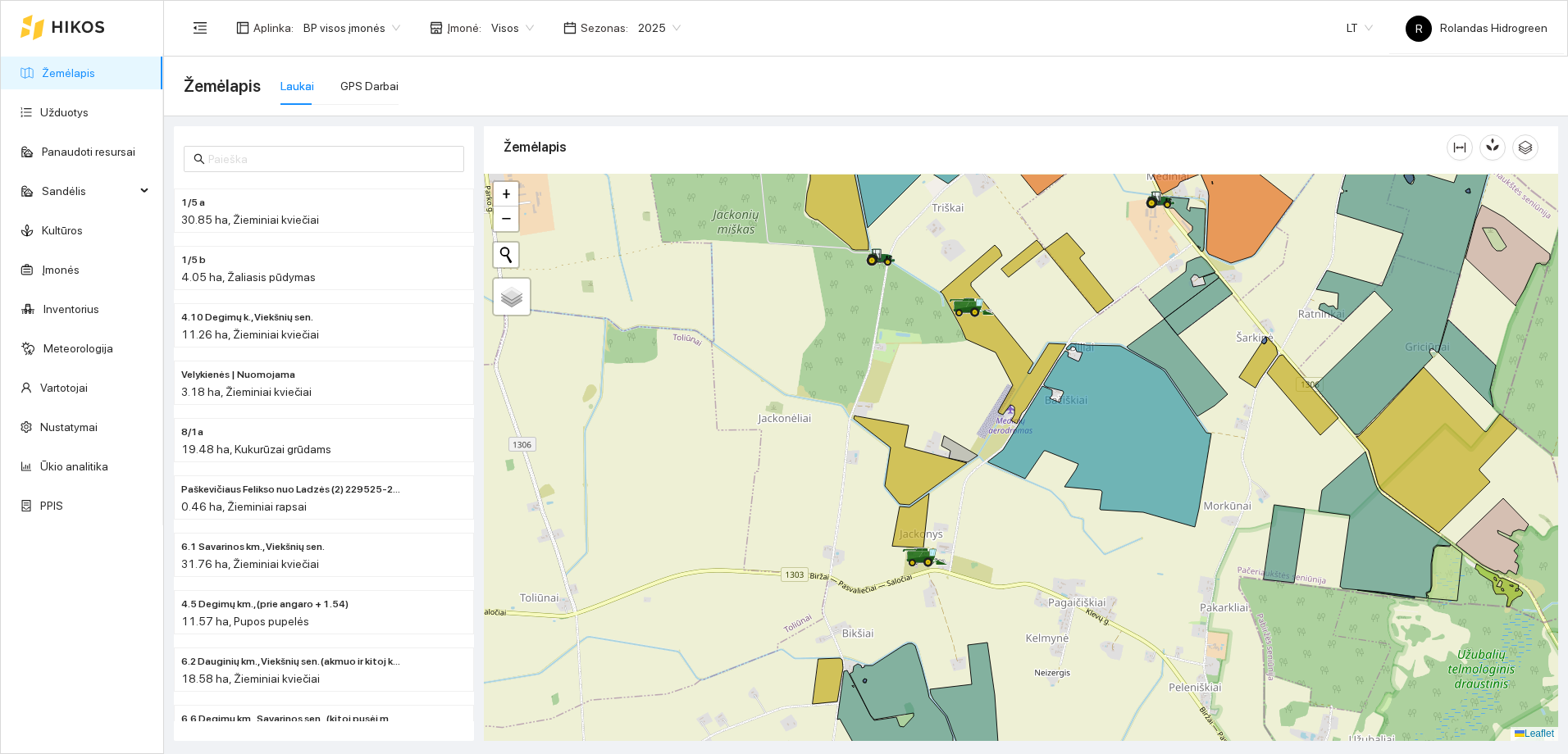 drag, startPoint x: 967, startPoint y: 329, endPoint x: 1048, endPoint y: 441, distance: 138.22084 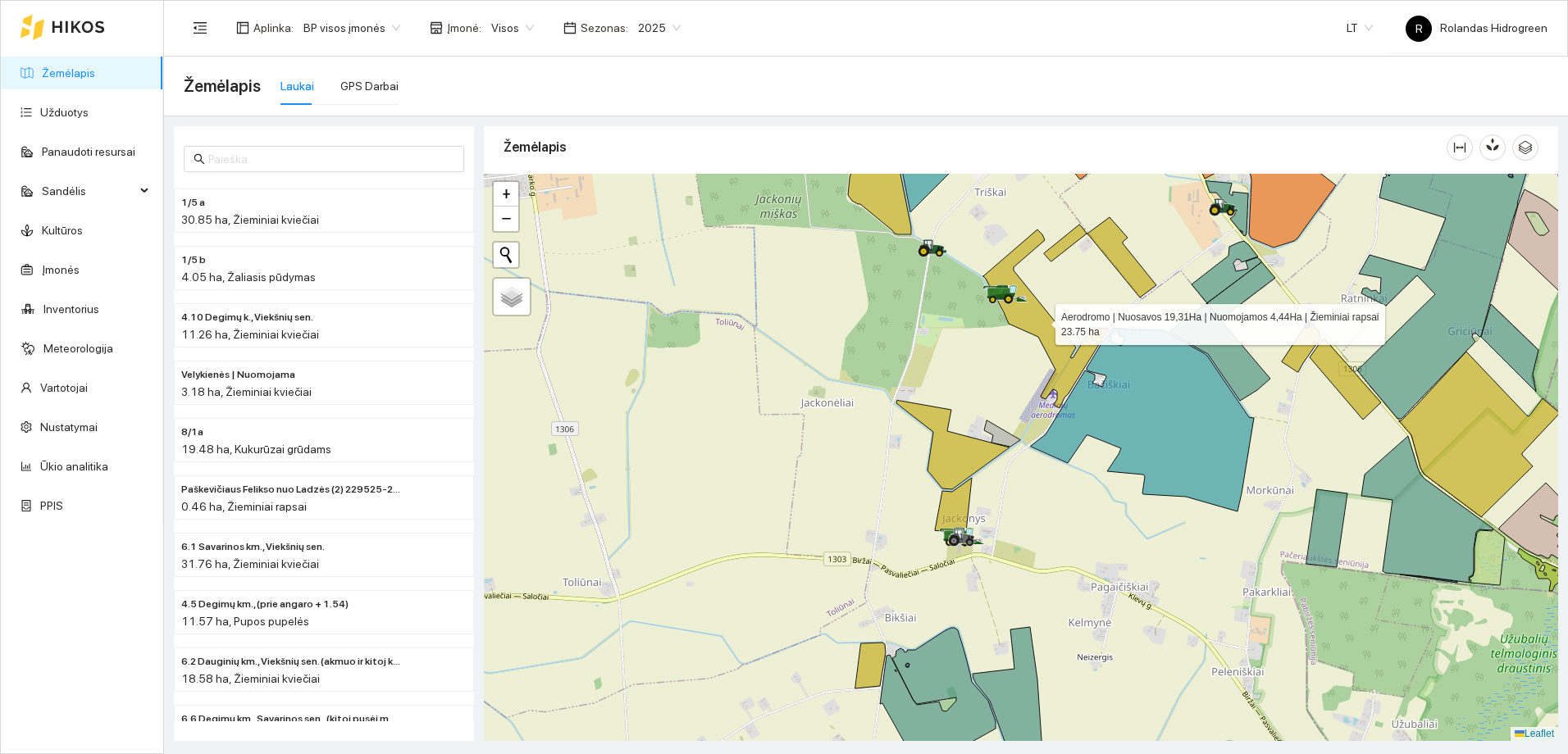 click 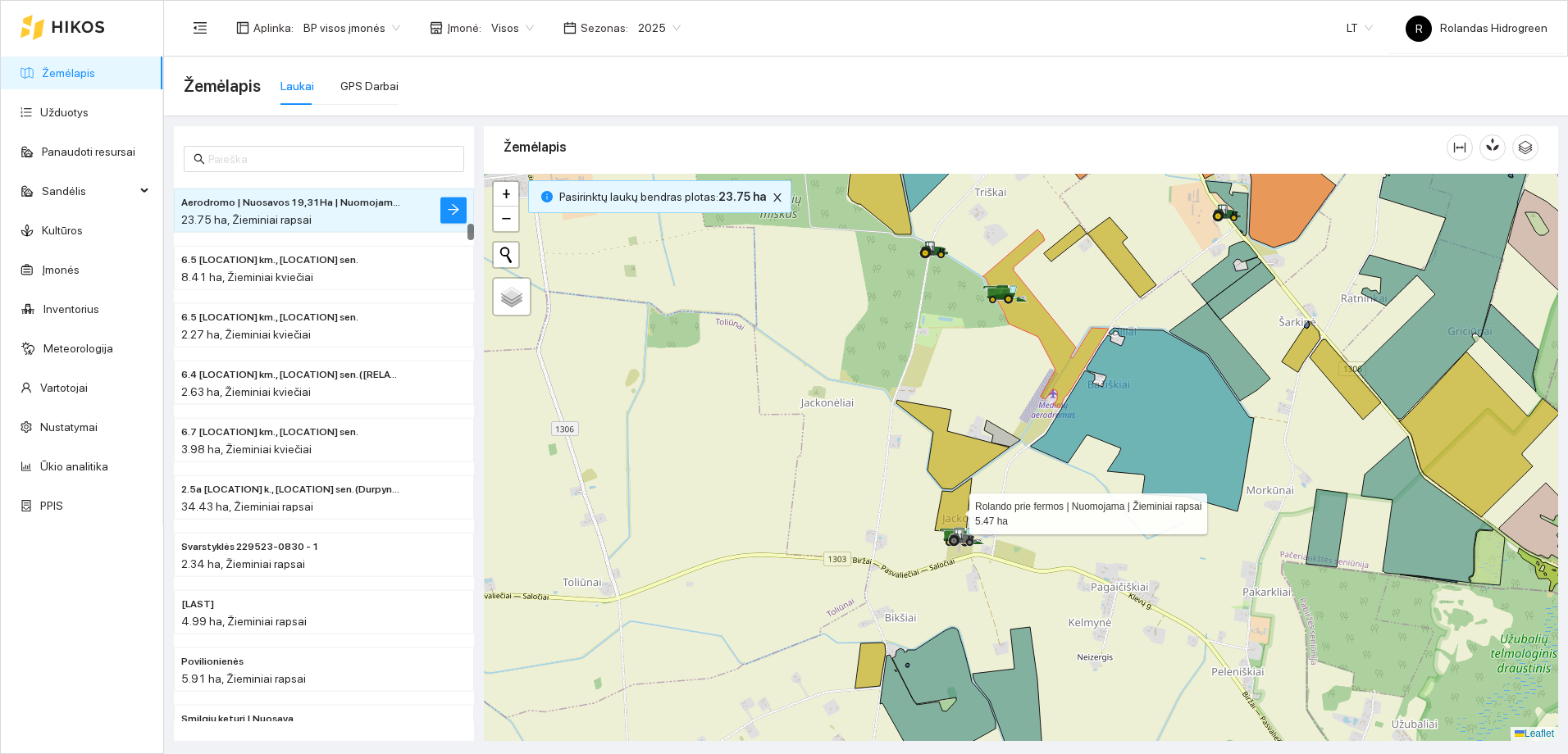 click 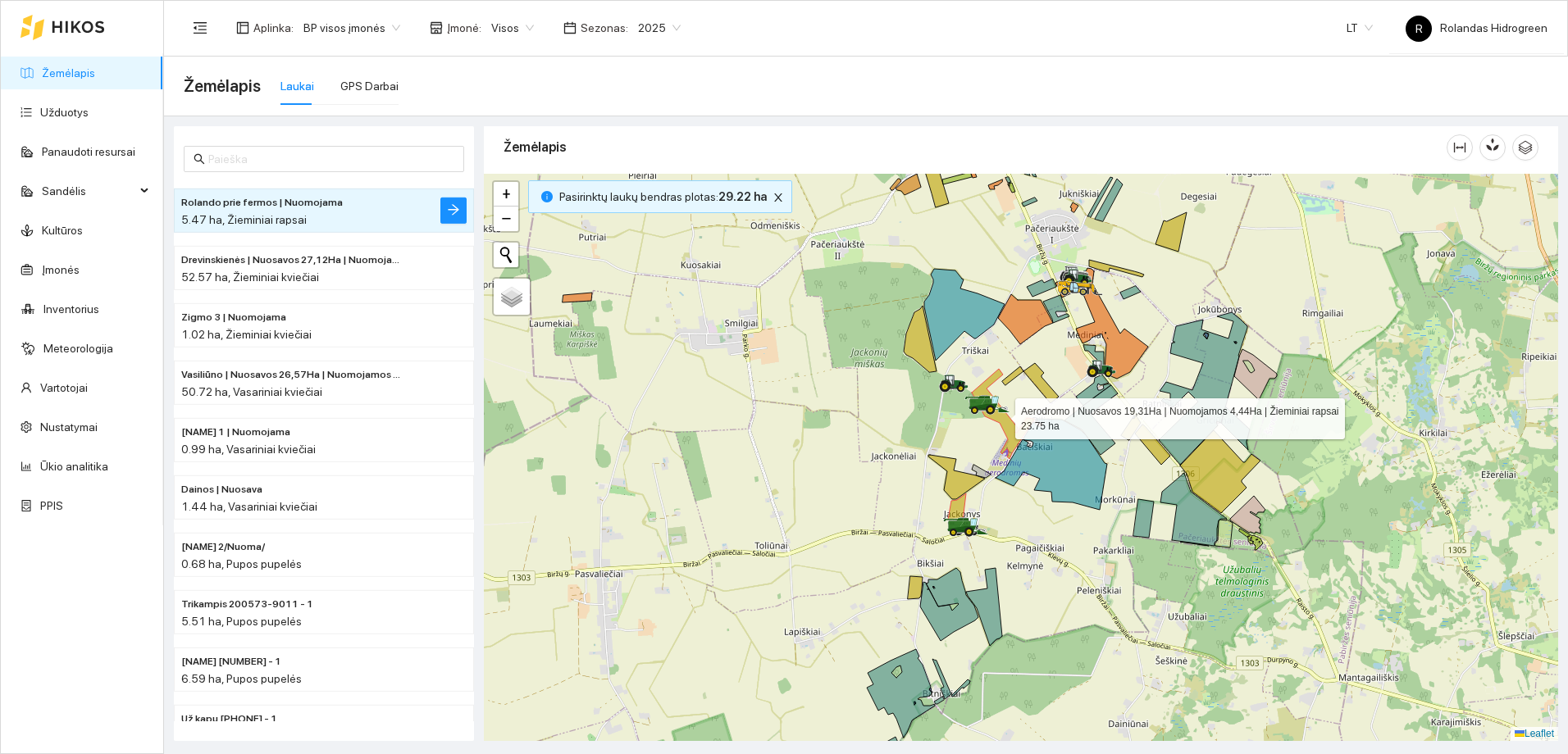 click 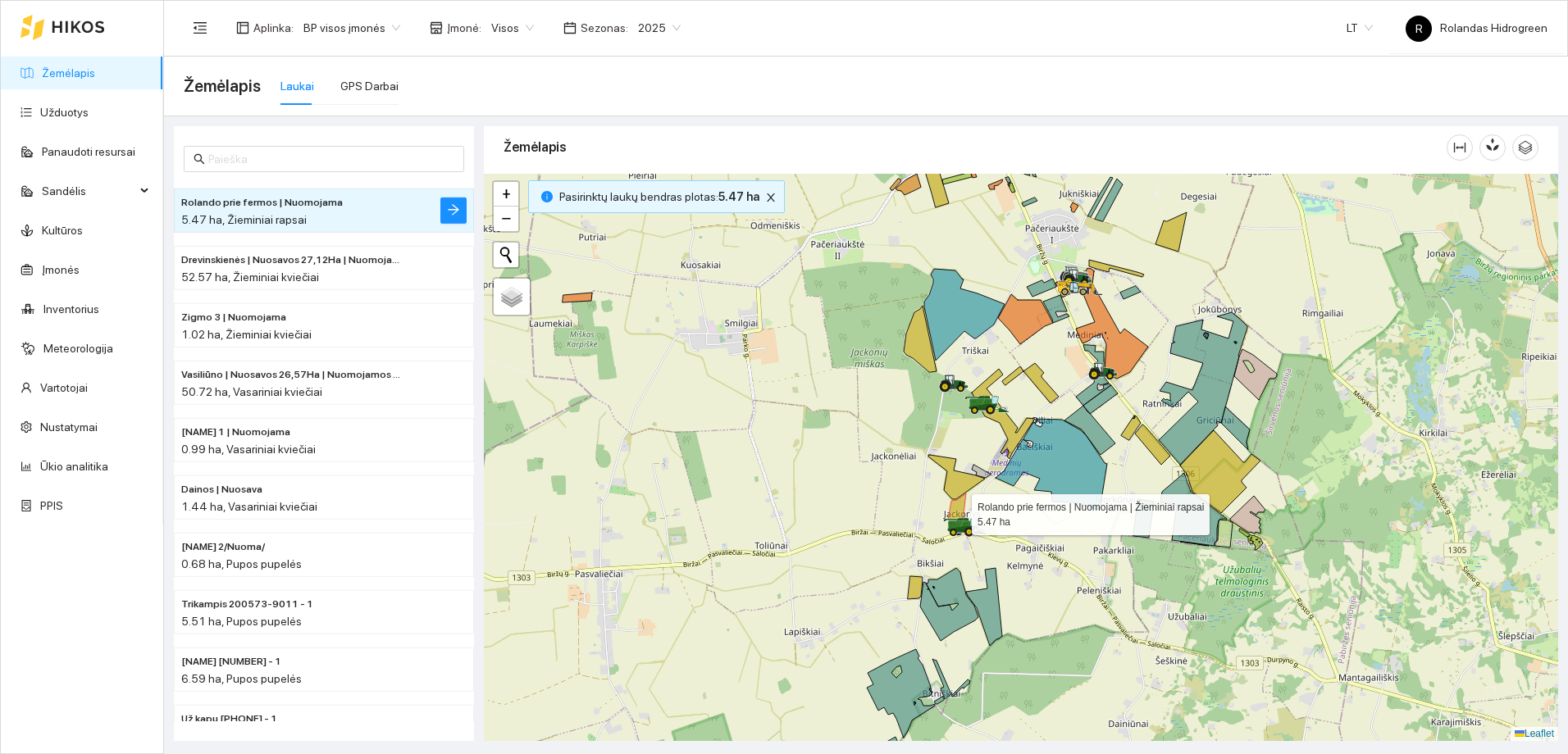 click 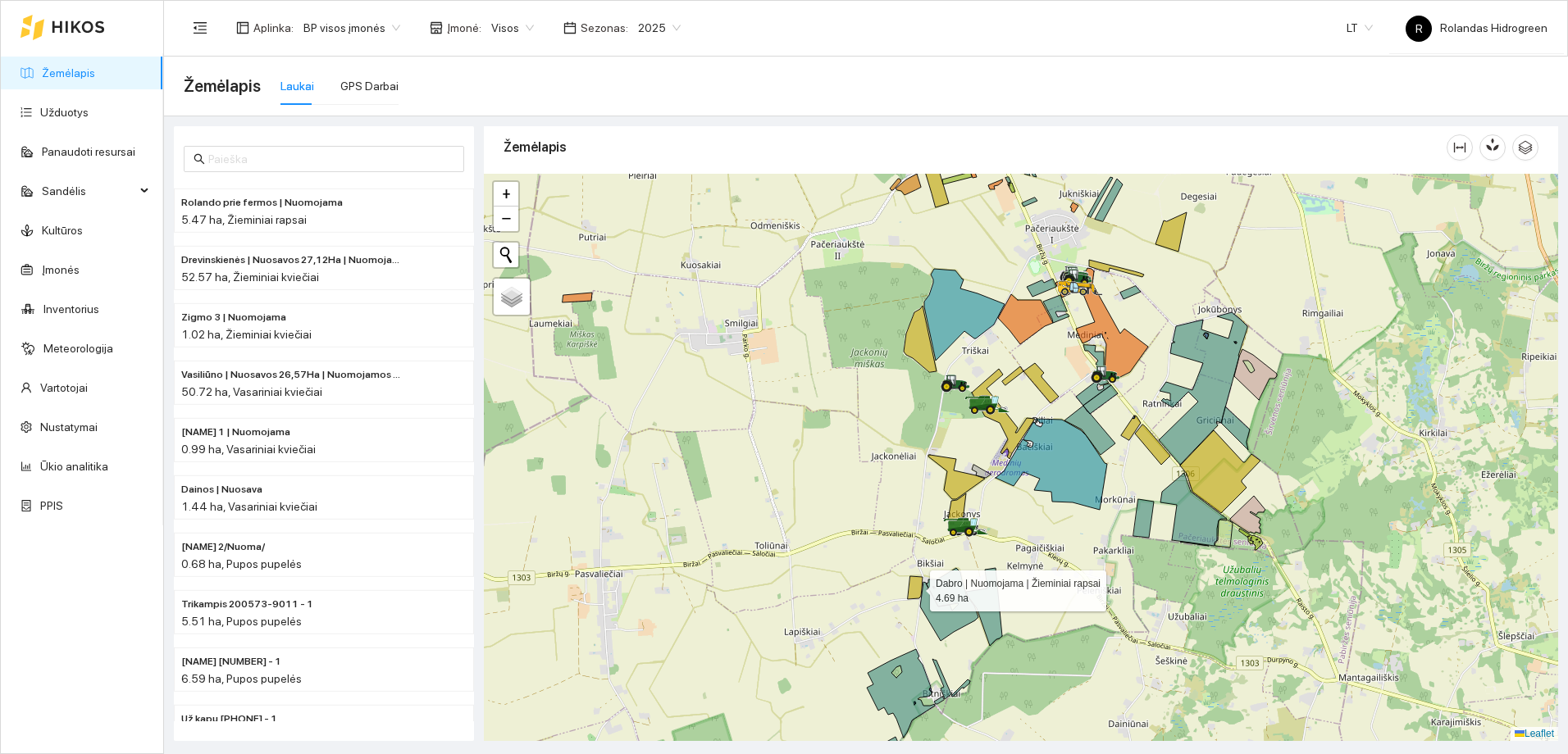 click 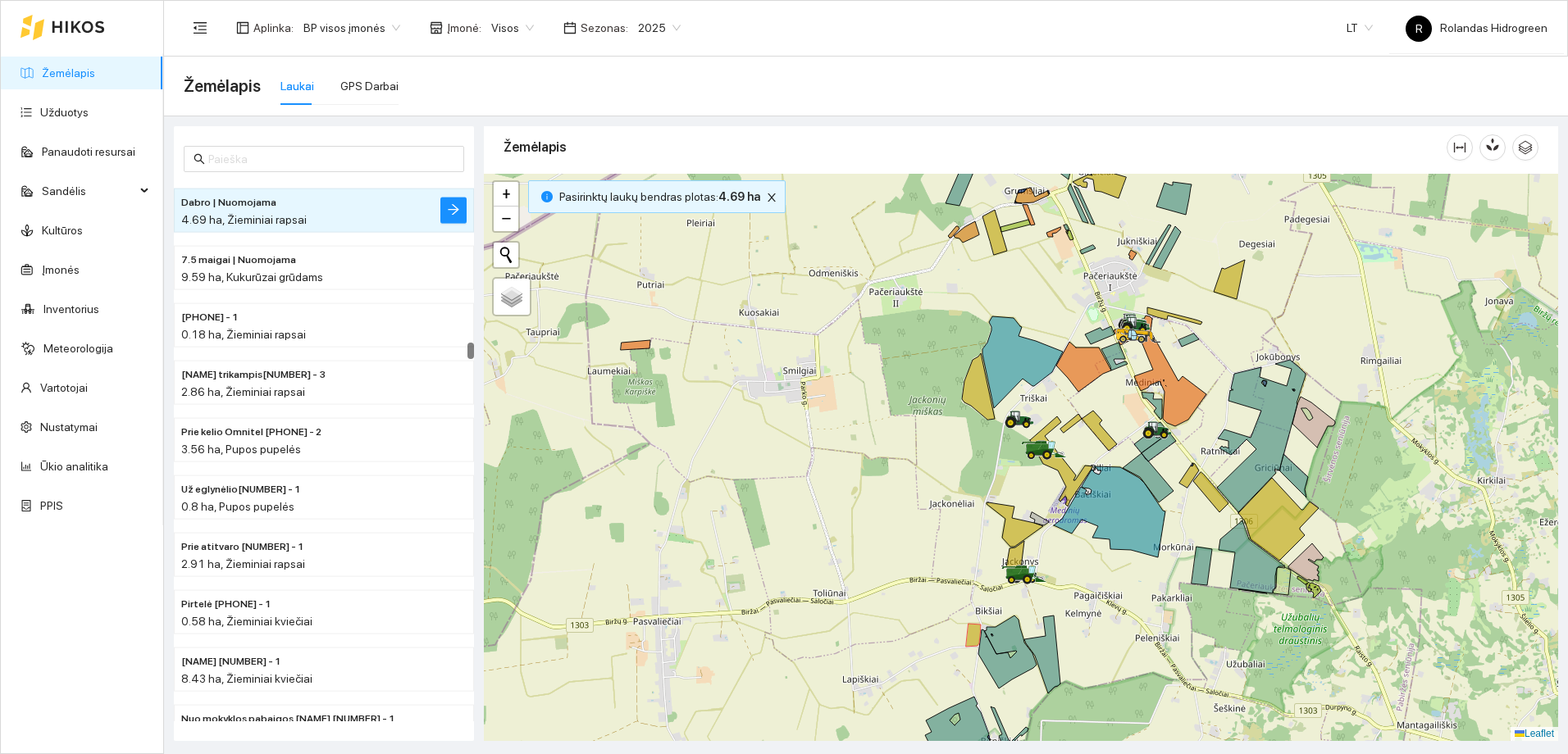 click on "Dabro | Nuomojama" at bounding box center [229, 202] 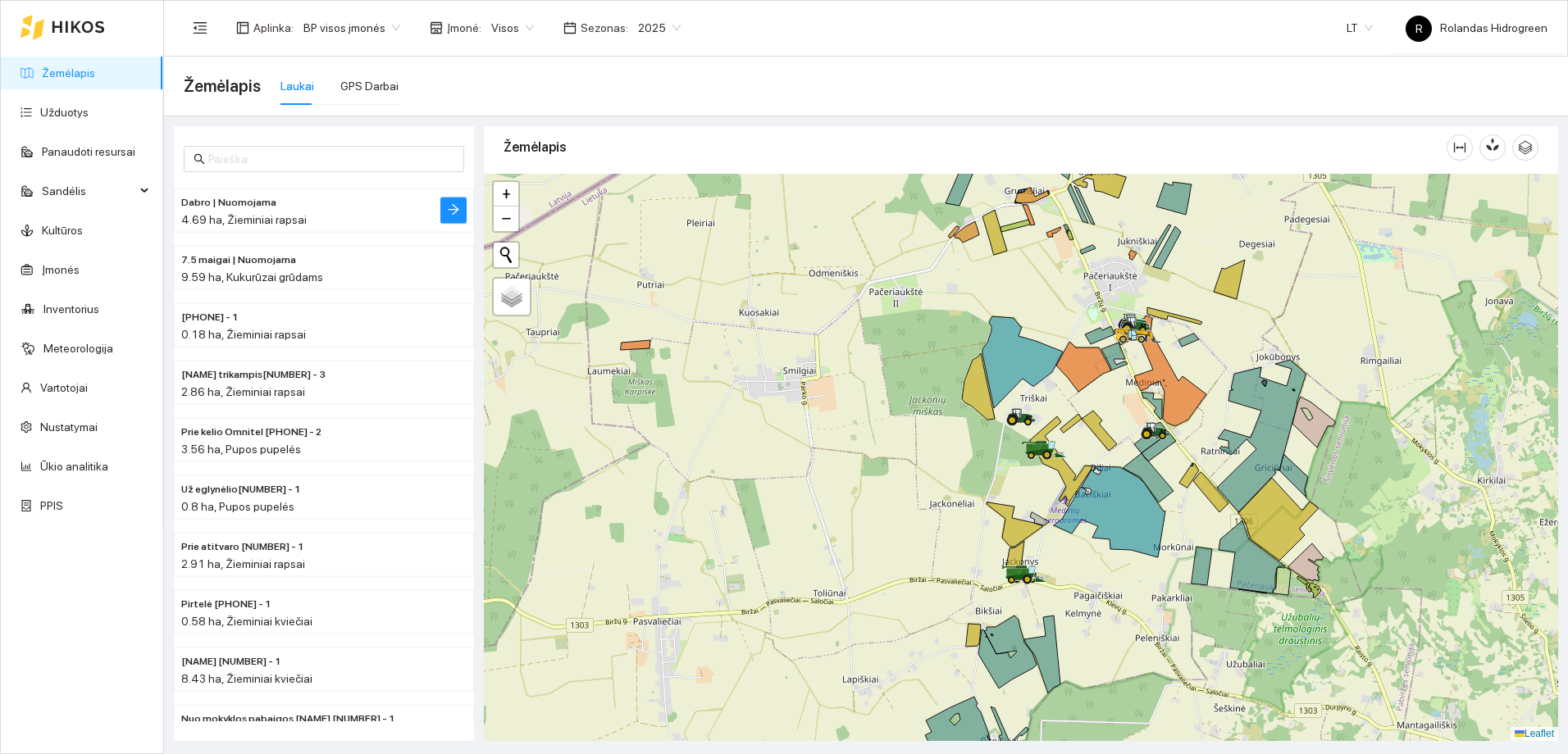 click on "4.69 ha, Žieminiai rapsai" at bounding box center (244, 220) 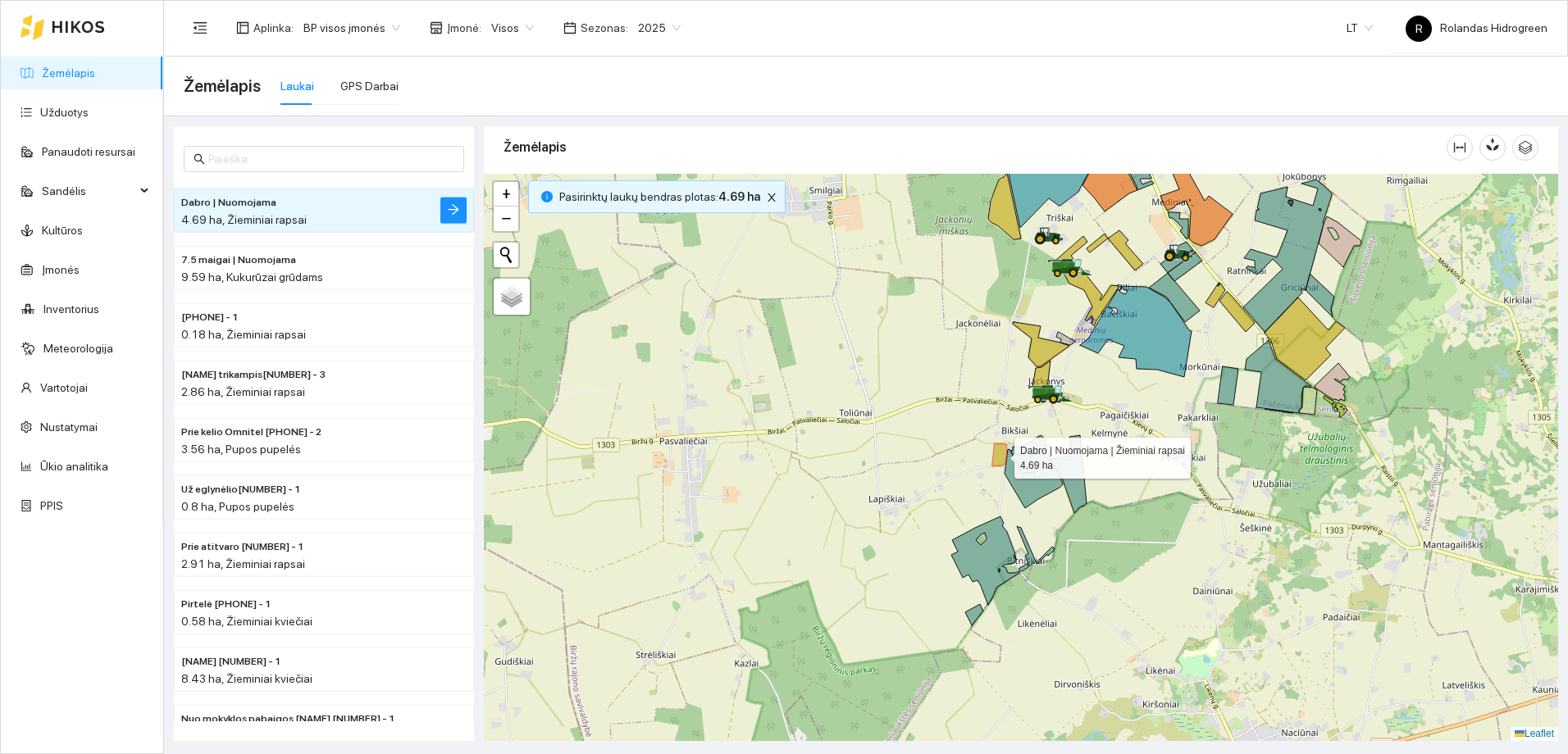 click 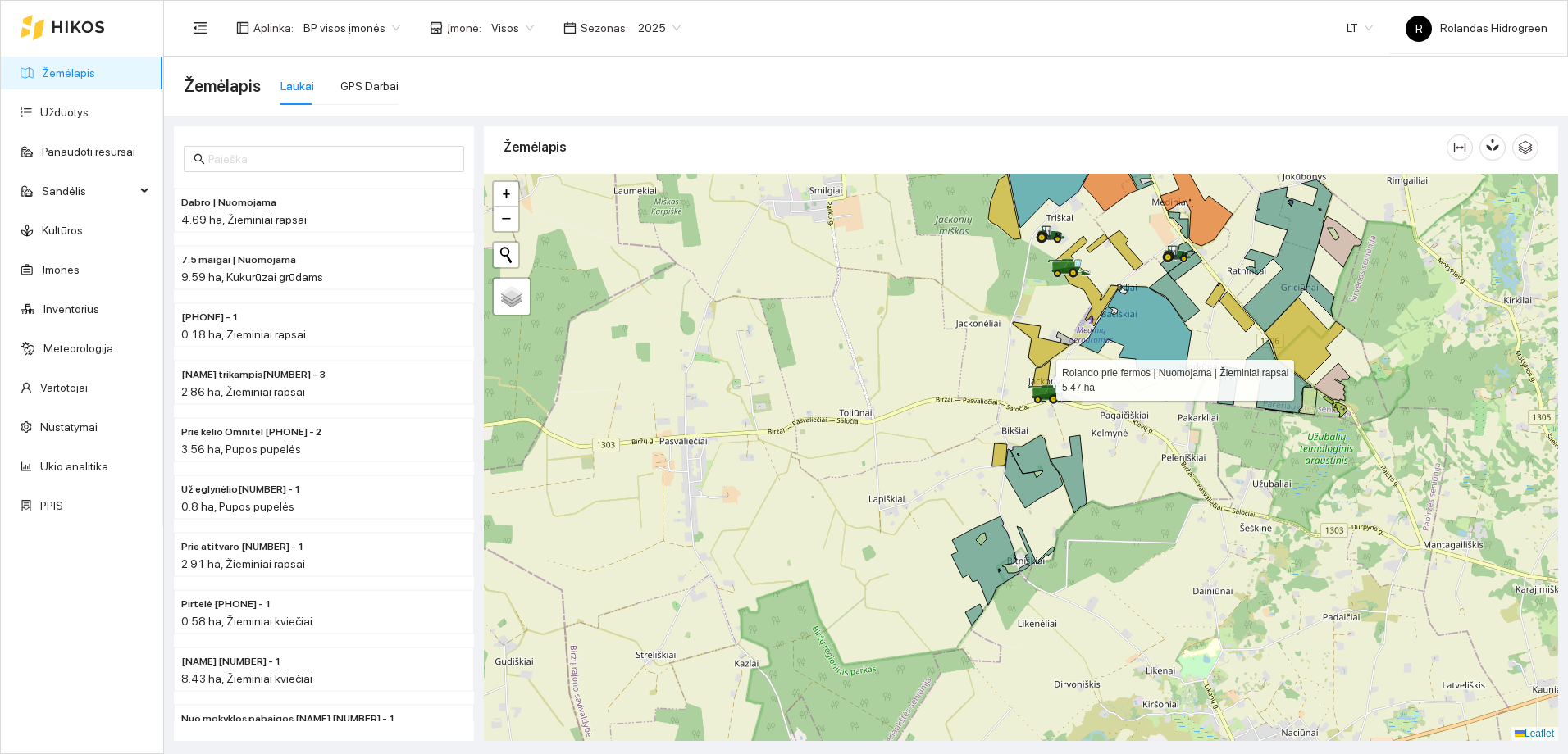 click 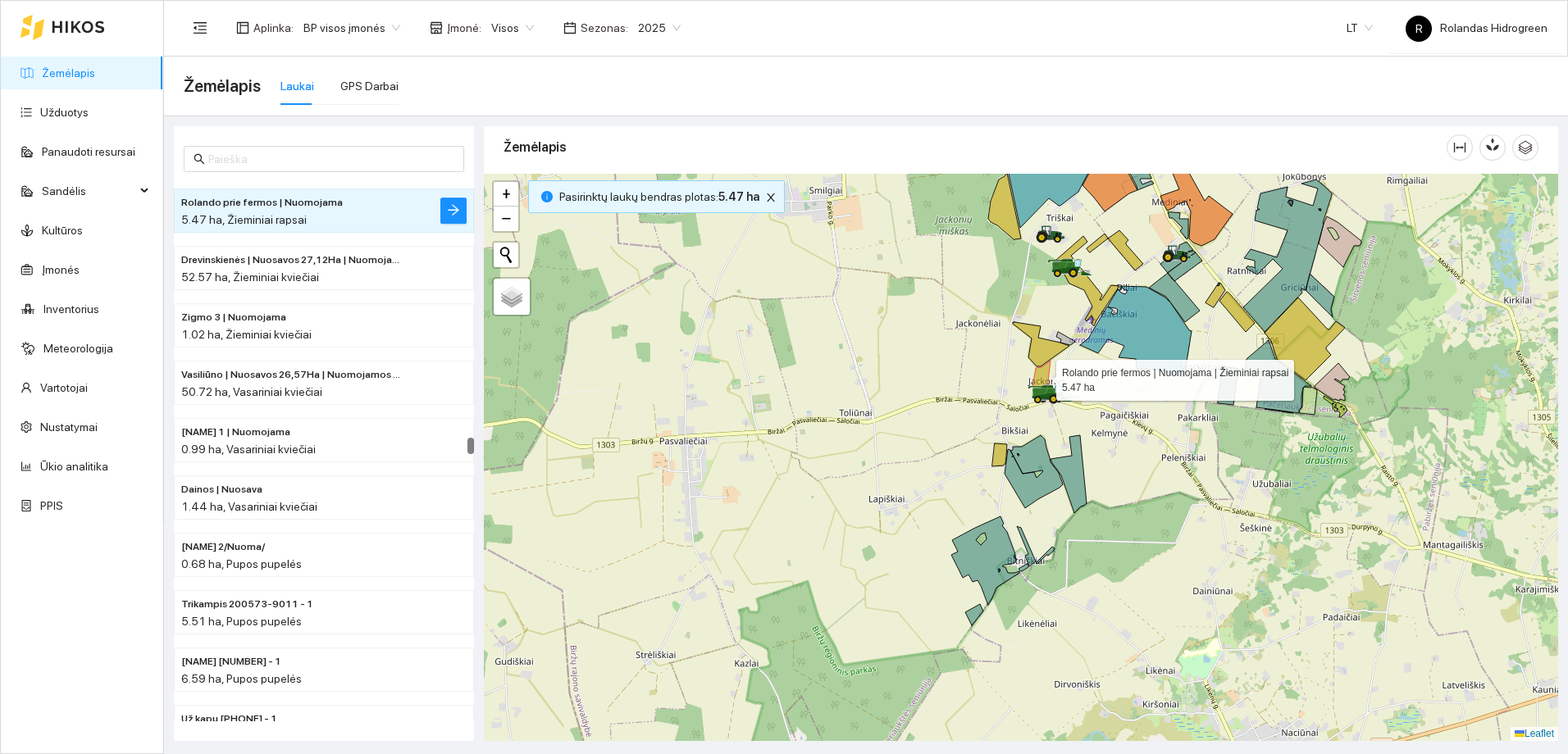 click 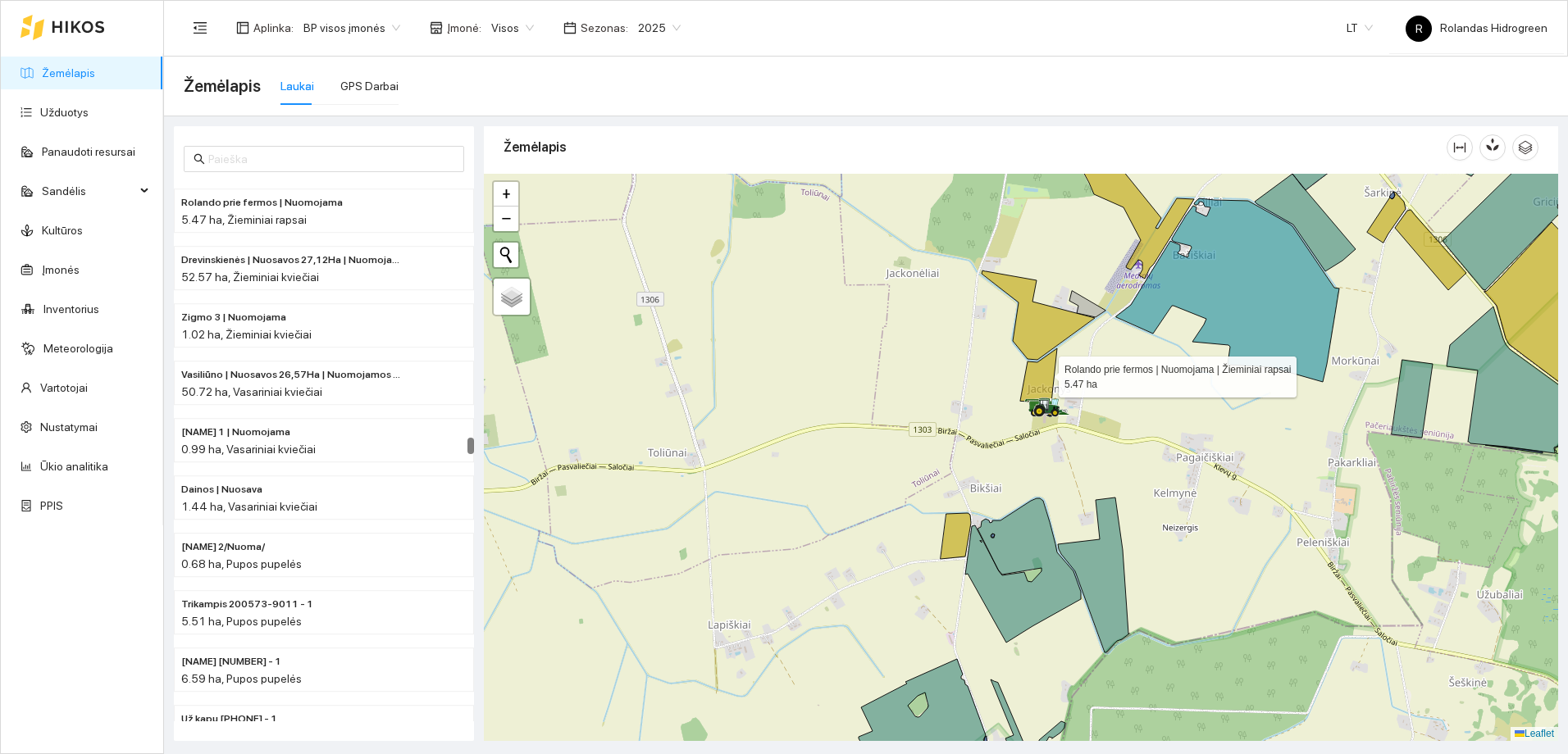 click 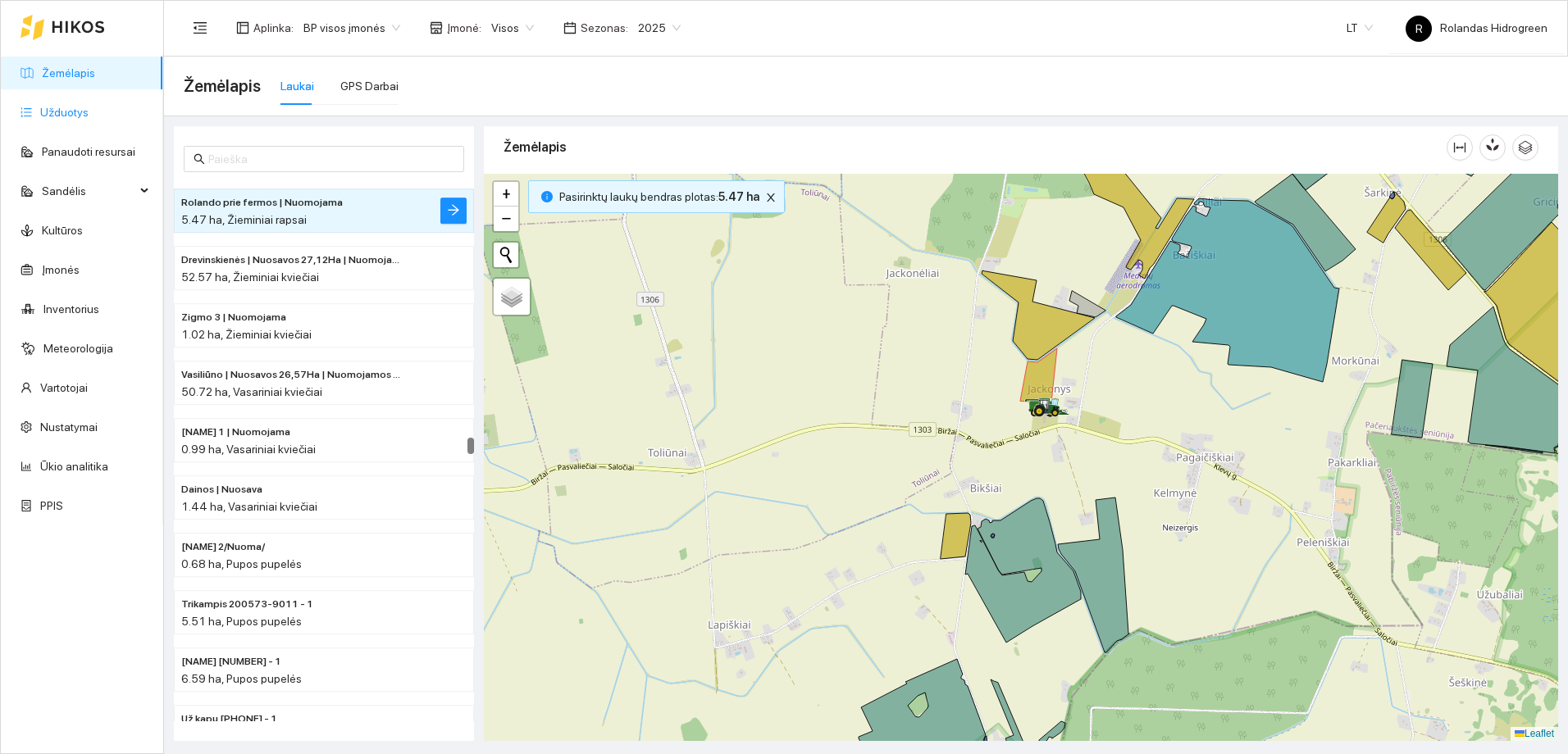 click on "Užduotys" at bounding box center (64, 112) 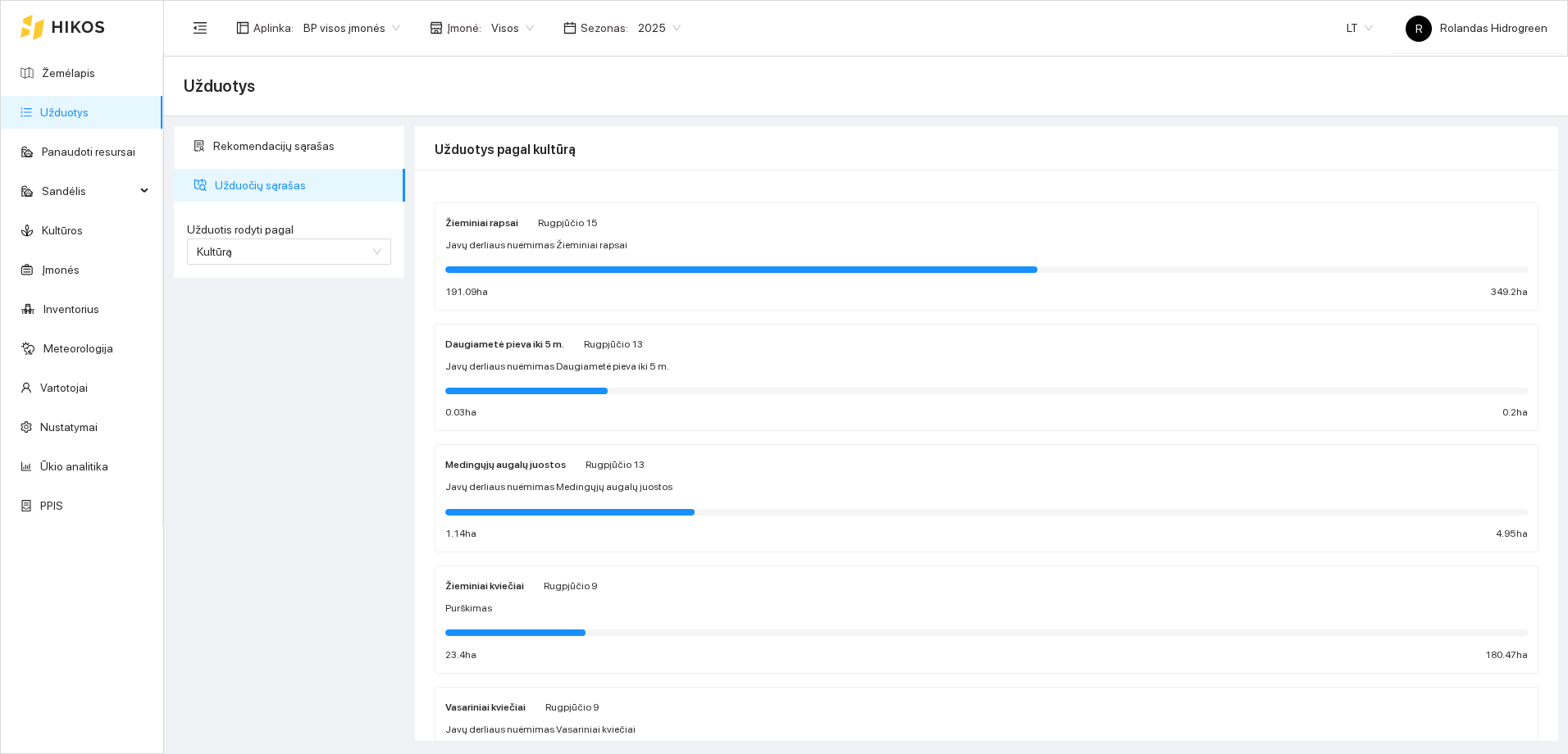 click on "Javų derliaus nuėmimas Žieminiai rapsai" at bounding box center (536, 245) 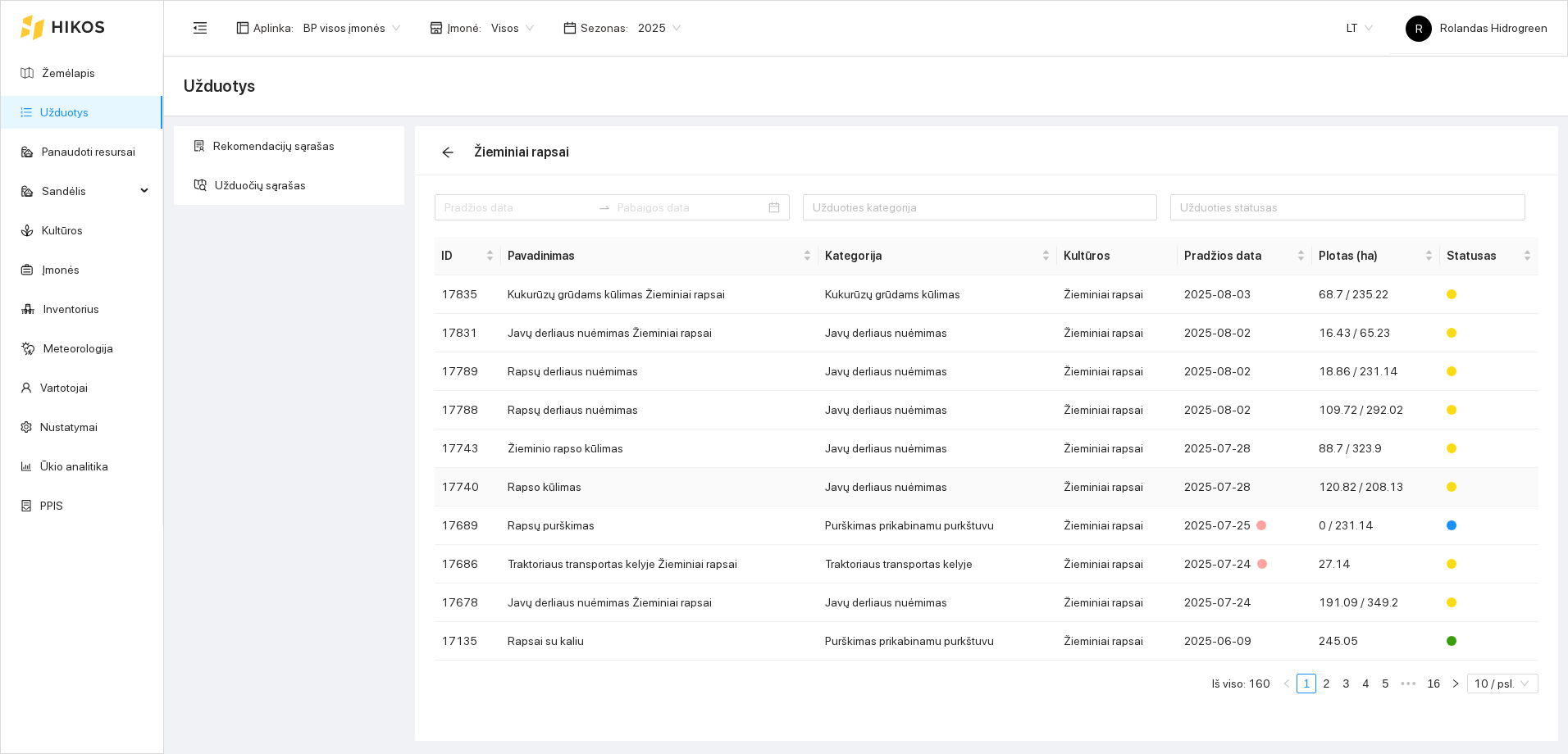 click on "Rapso kūlimas" at bounding box center [659, 487] 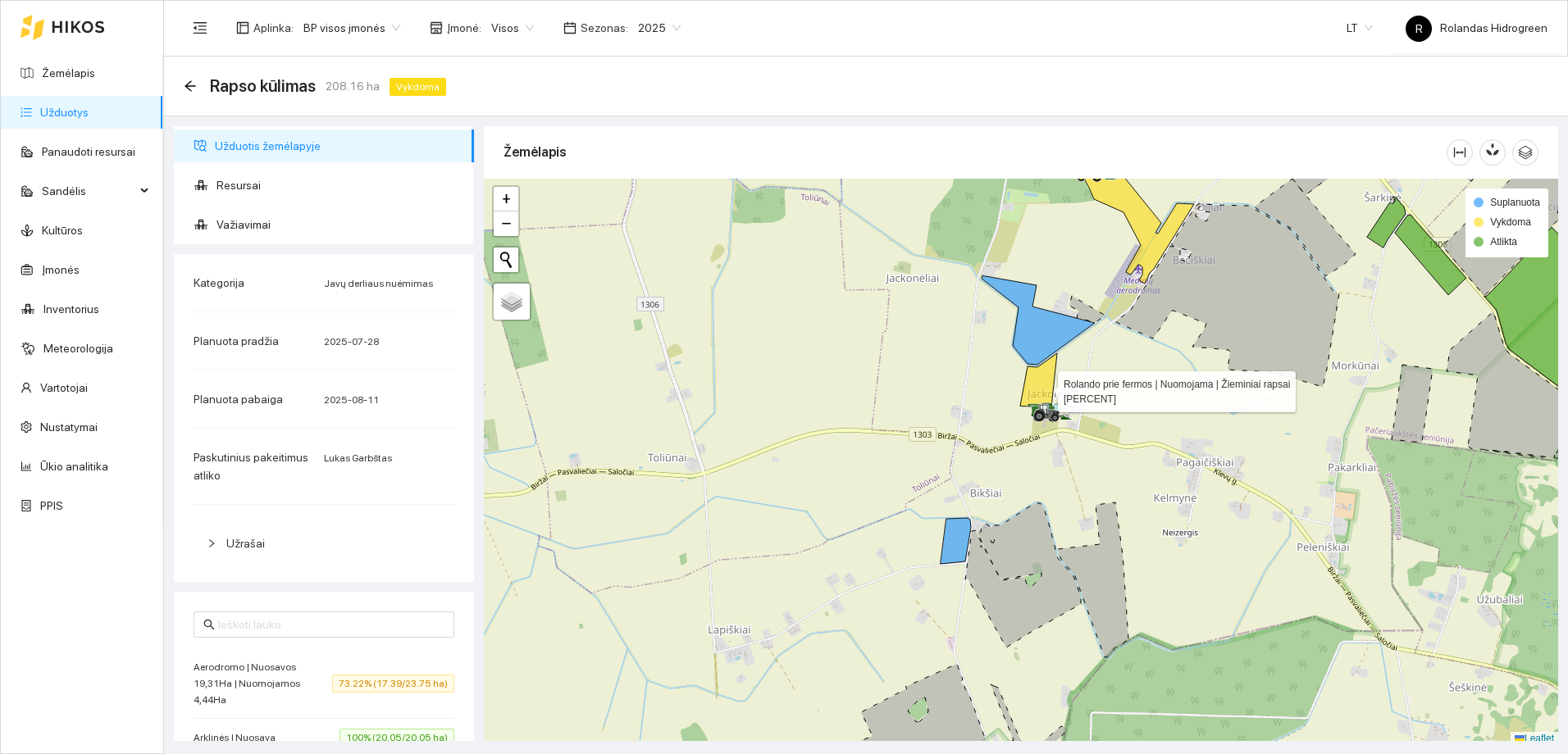 scroll, scrollTop: 5, scrollLeft: 0, axis: vertical 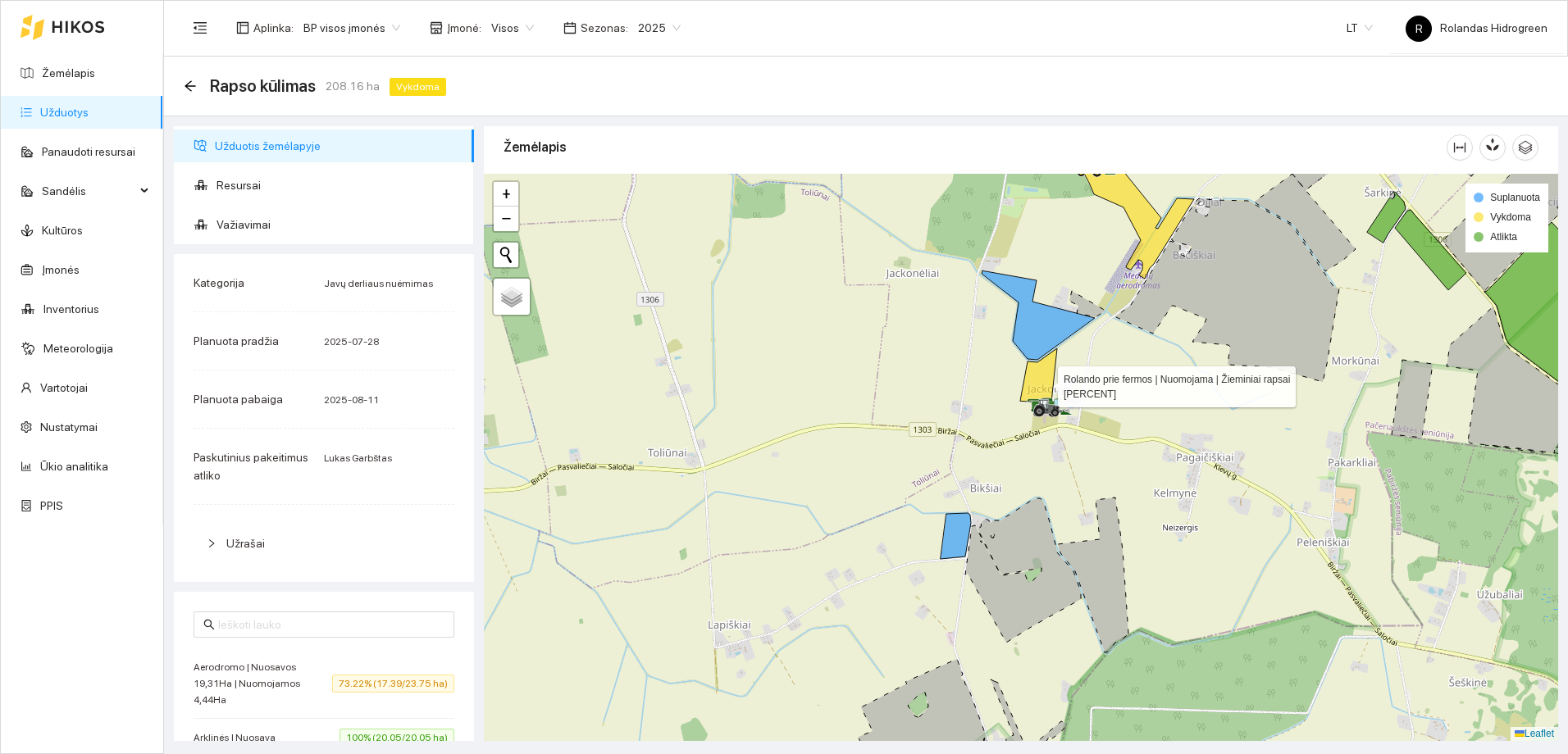 click 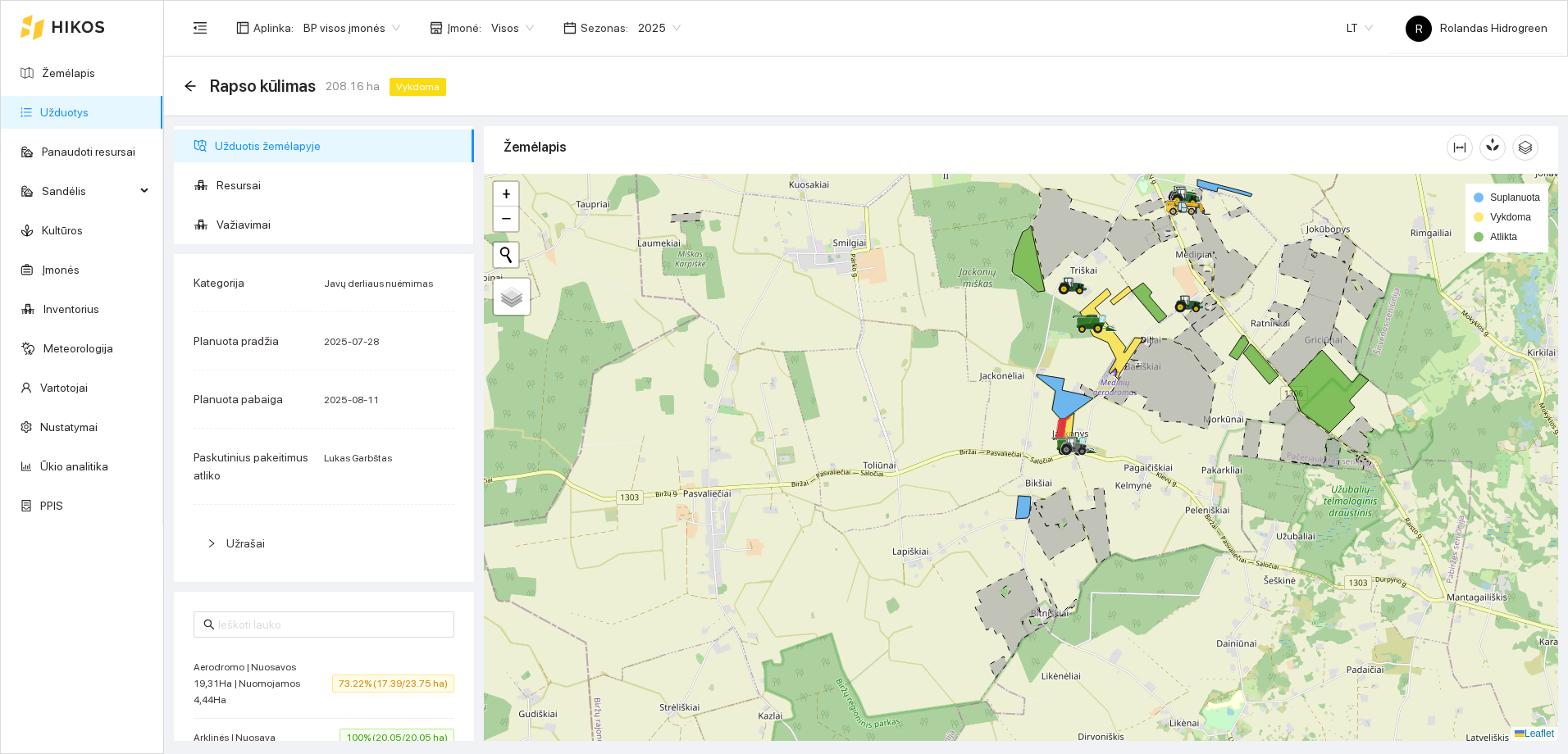 drag, startPoint x: 1126, startPoint y: 360, endPoint x: 1102, endPoint y: 433, distance: 76.844 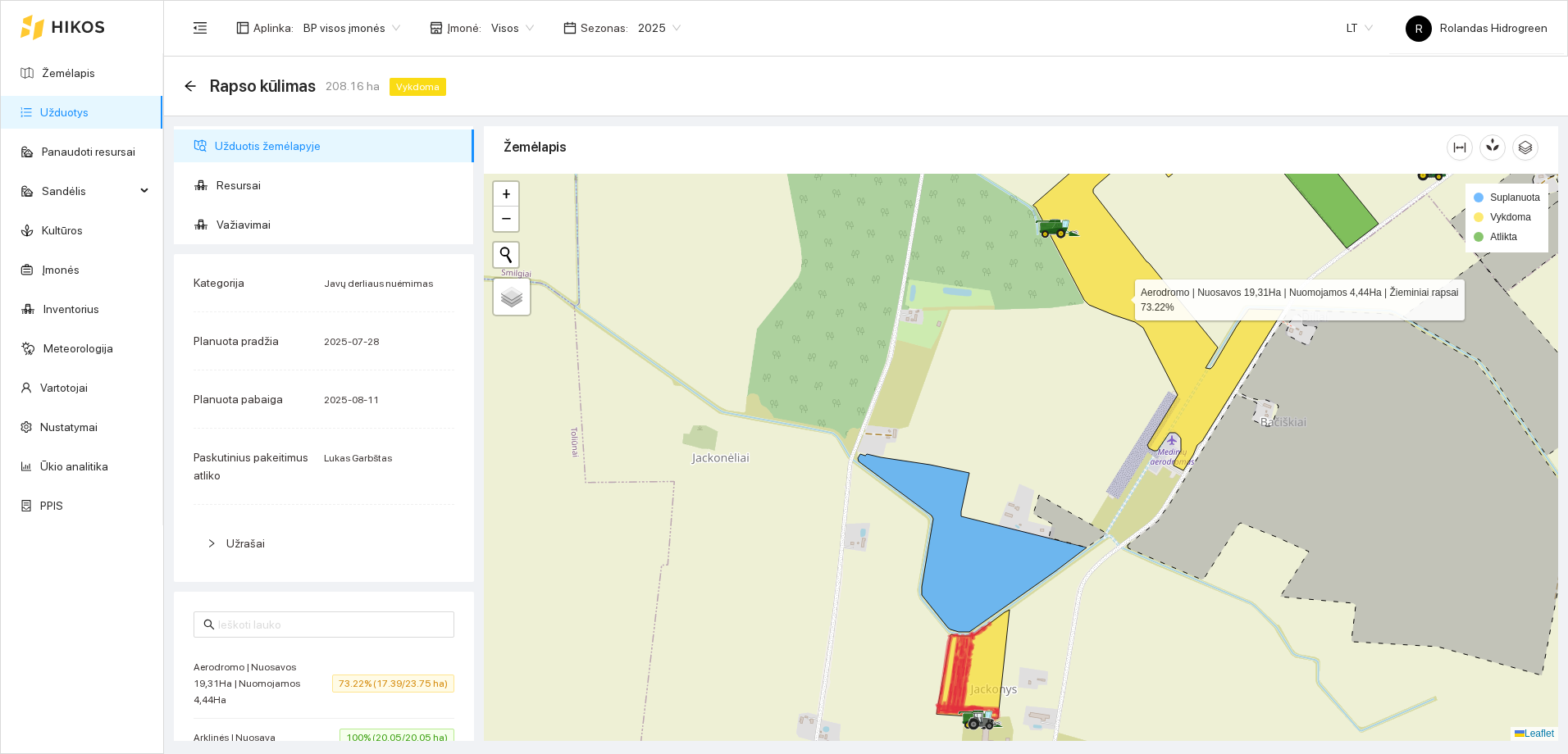 click 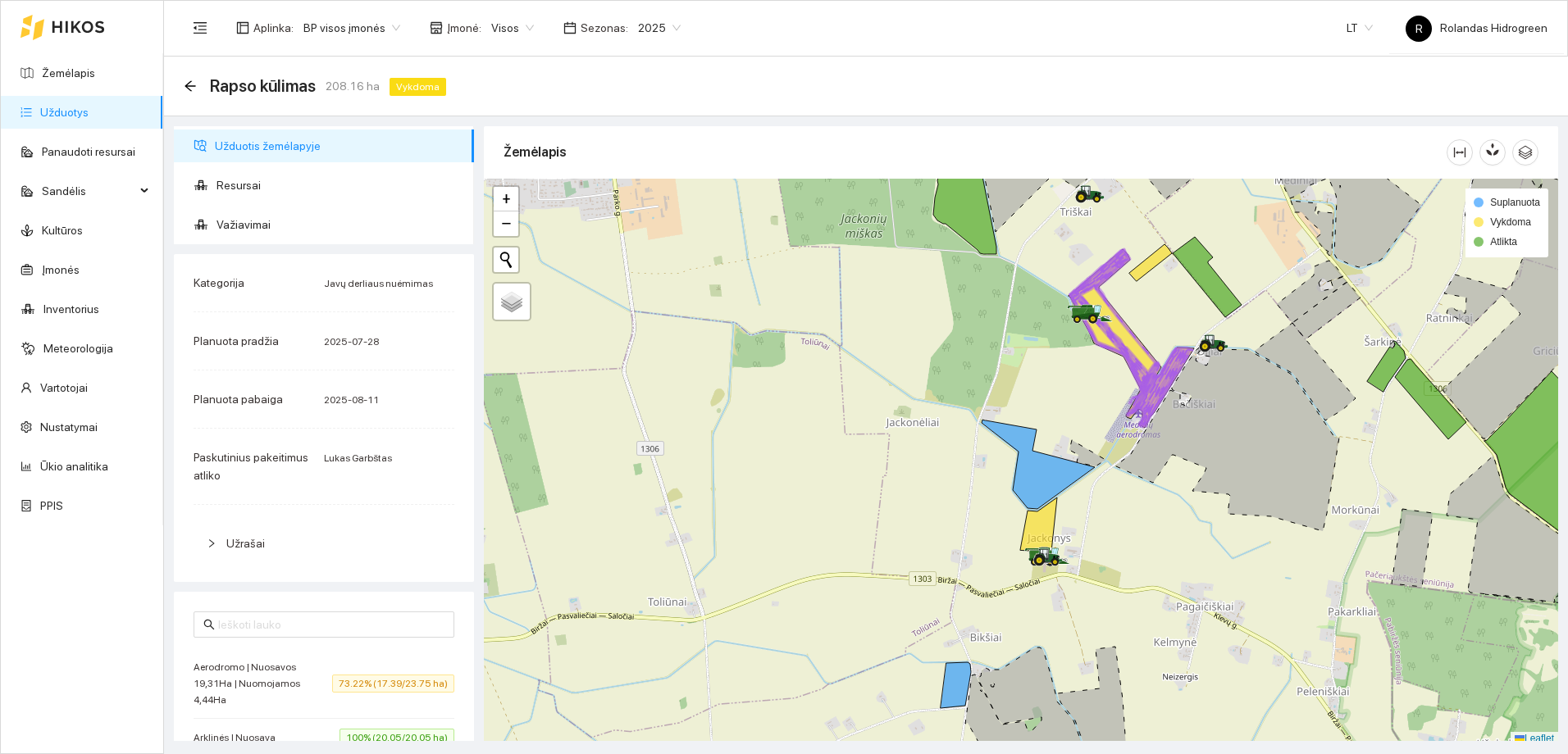 scroll, scrollTop: 0, scrollLeft: 0, axis: both 